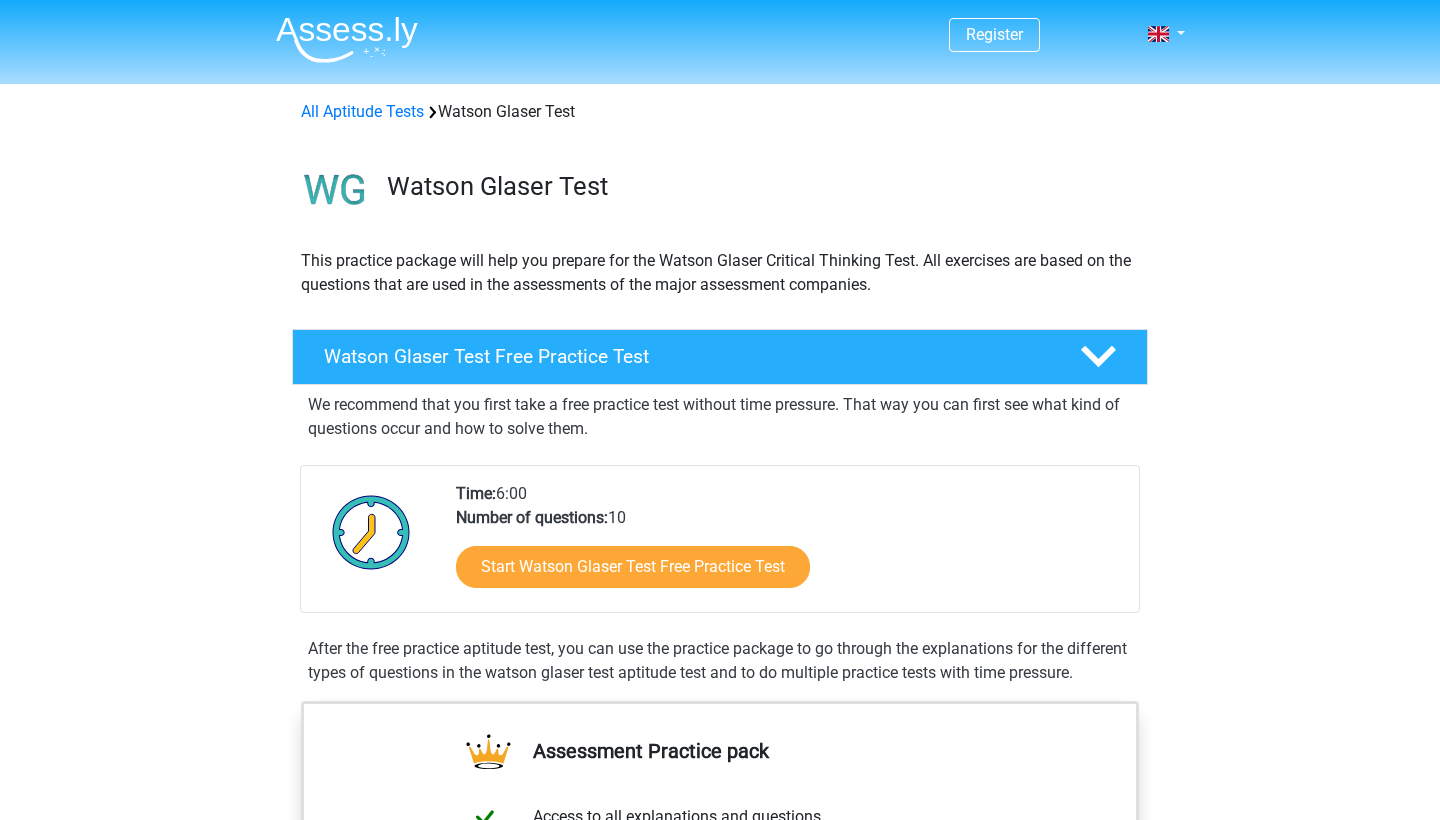 scroll, scrollTop: 4, scrollLeft: 0, axis: vertical 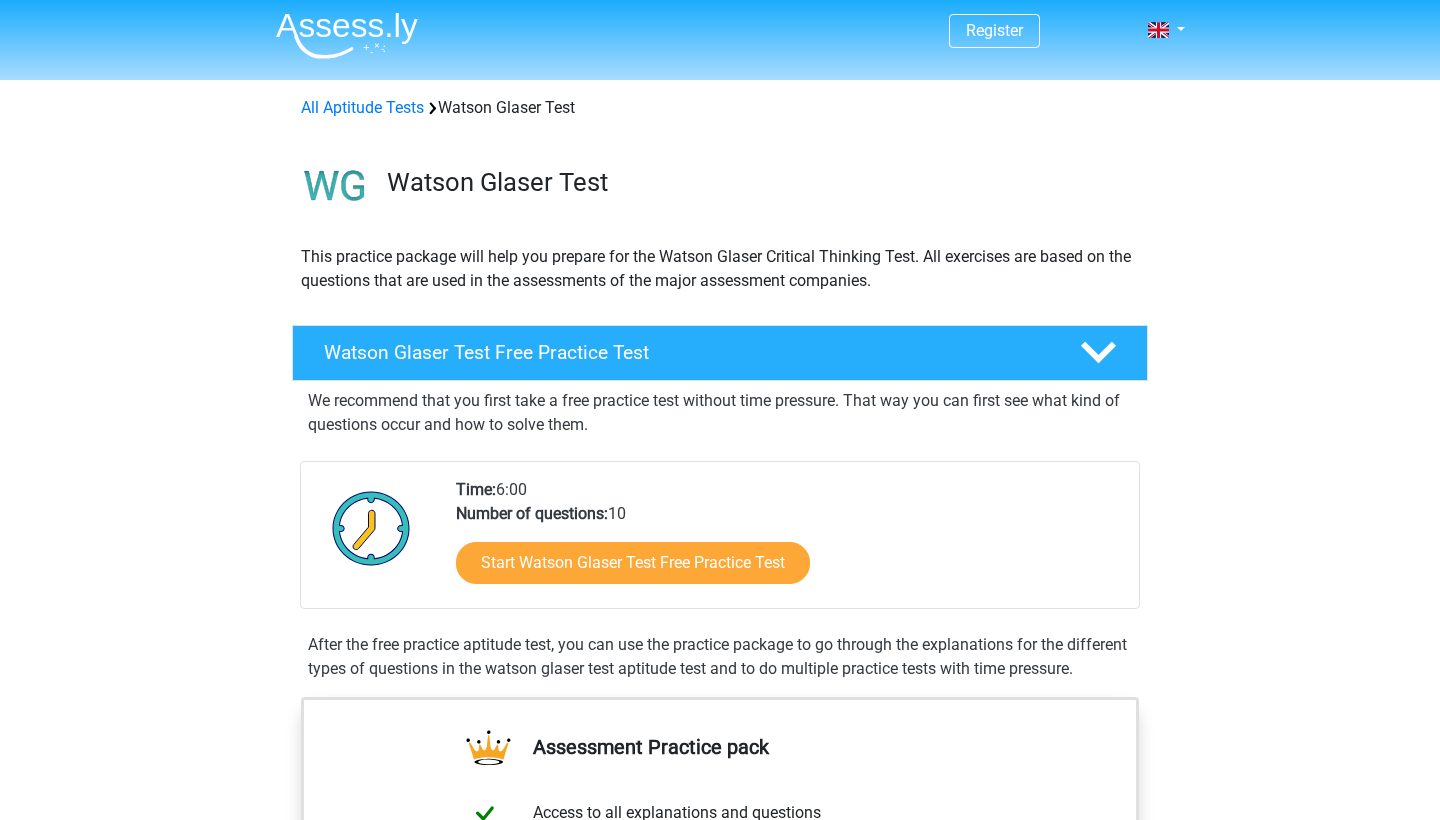 click on "Start Watson Glaser Test
Free Practice Test" at bounding box center [633, 563] 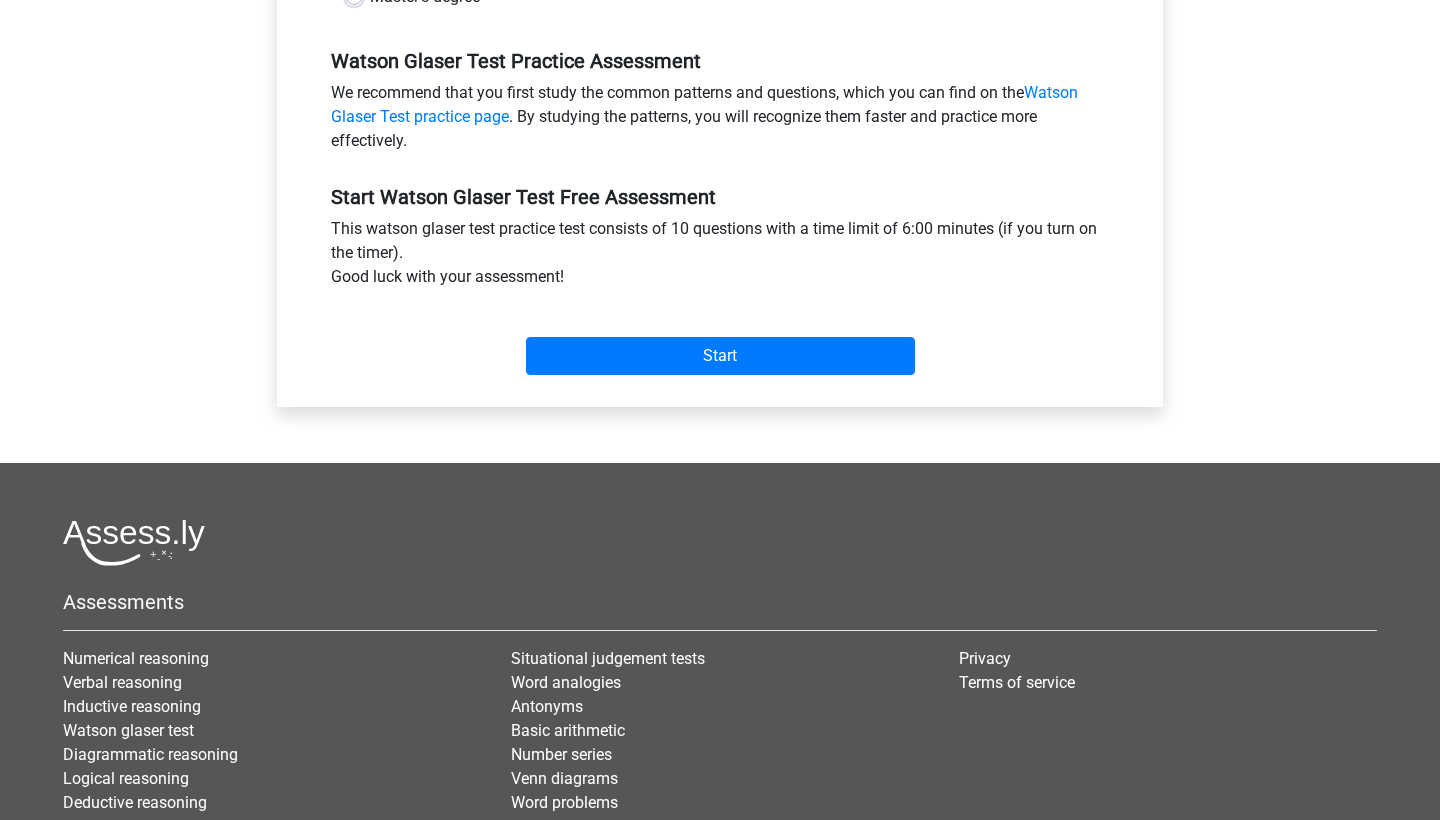 scroll, scrollTop: 379, scrollLeft: 0, axis: vertical 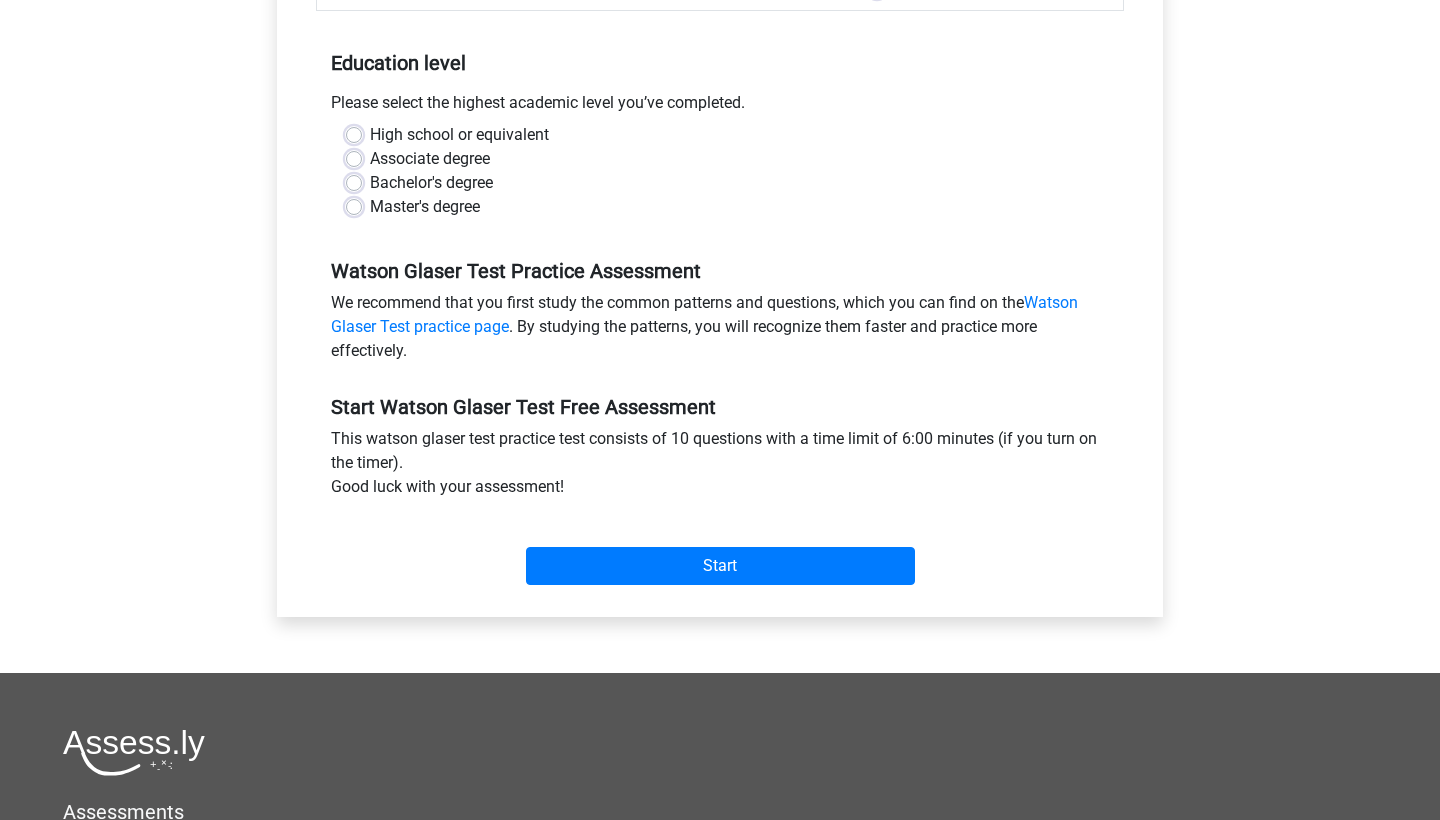 click on "Bachelor's degree" at bounding box center [431, 183] 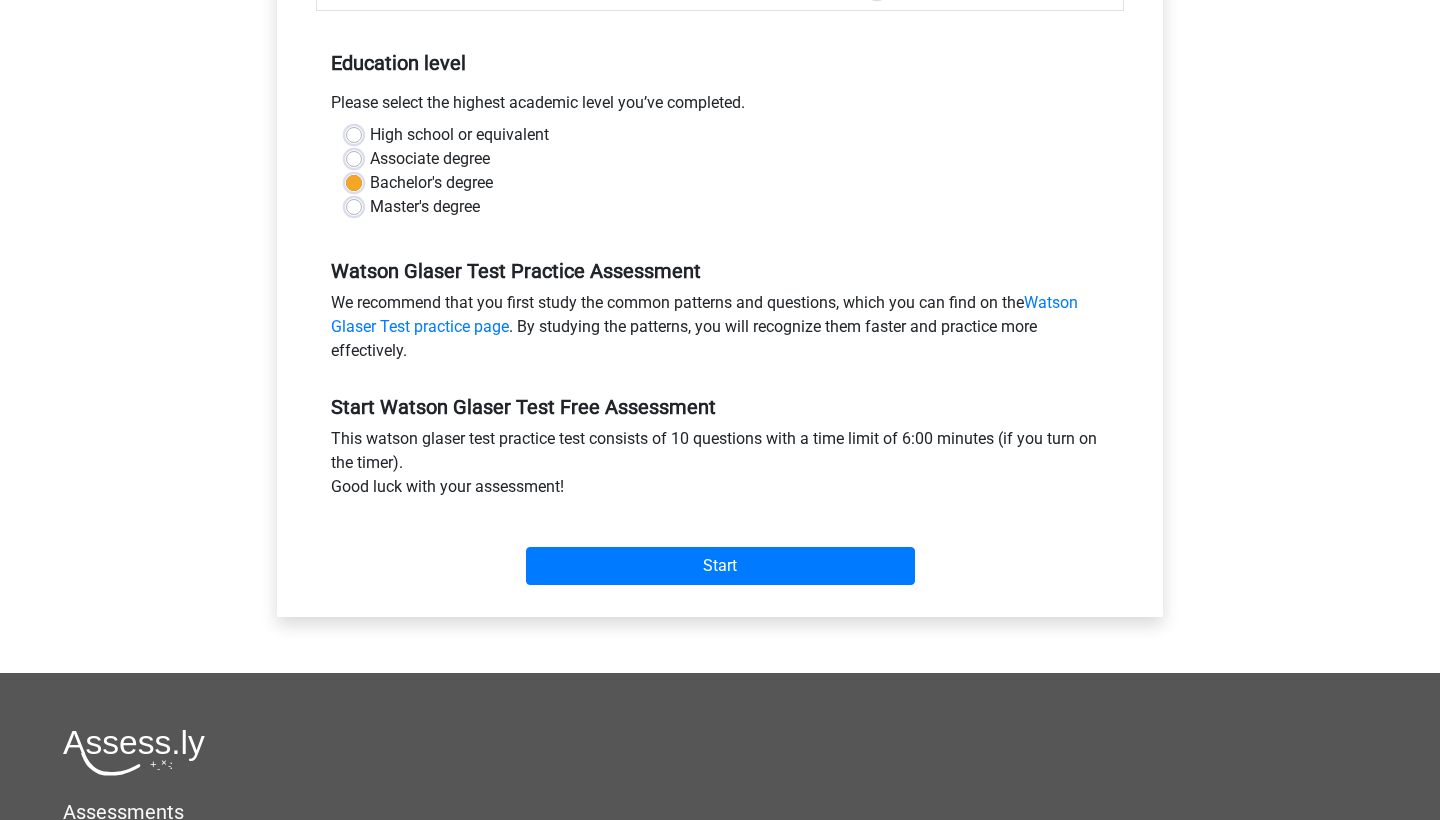 click on "Start" at bounding box center (720, 550) 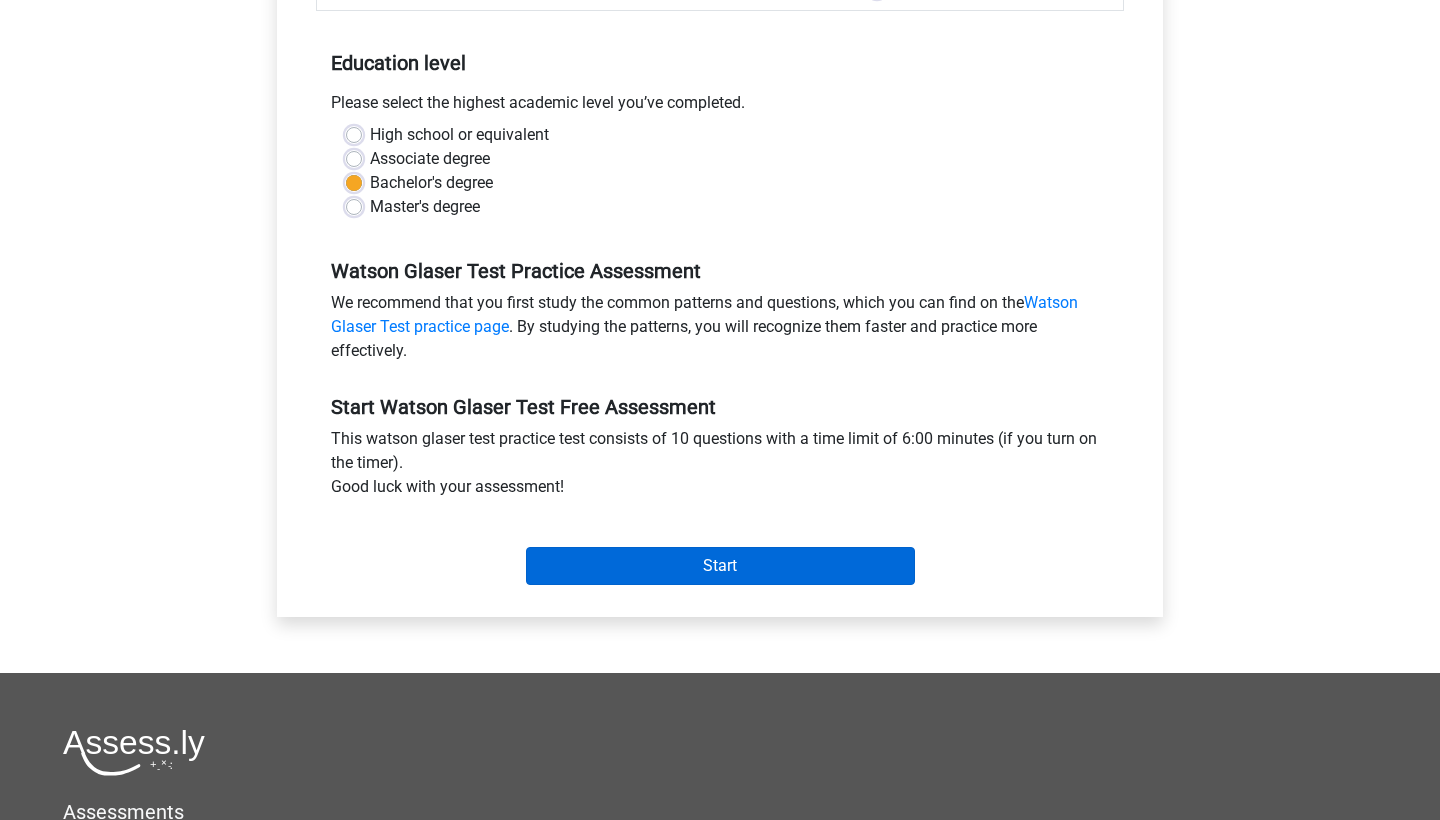 click on "Start" at bounding box center (720, 566) 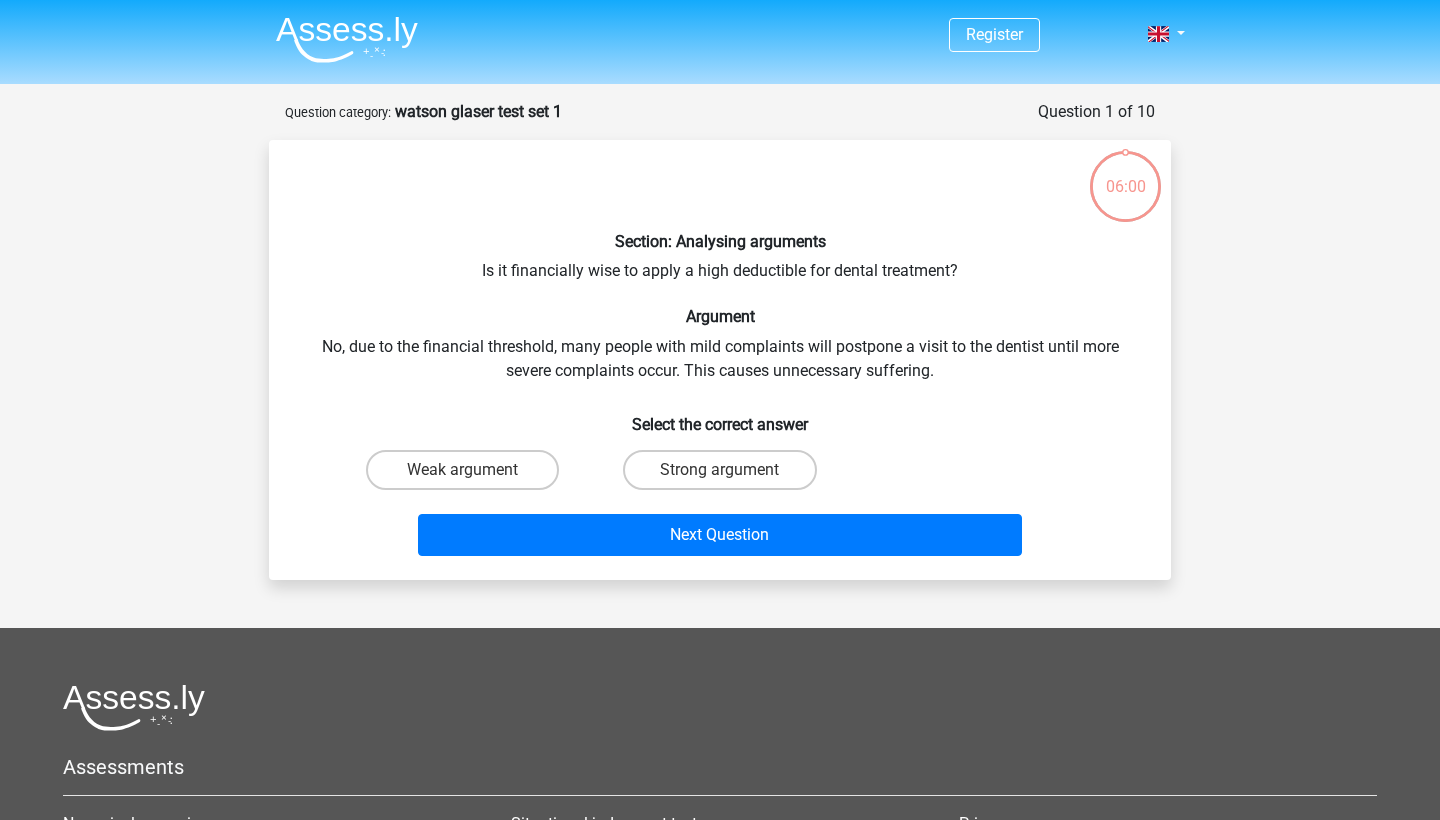 scroll, scrollTop: 0, scrollLeft: 0, axis: both 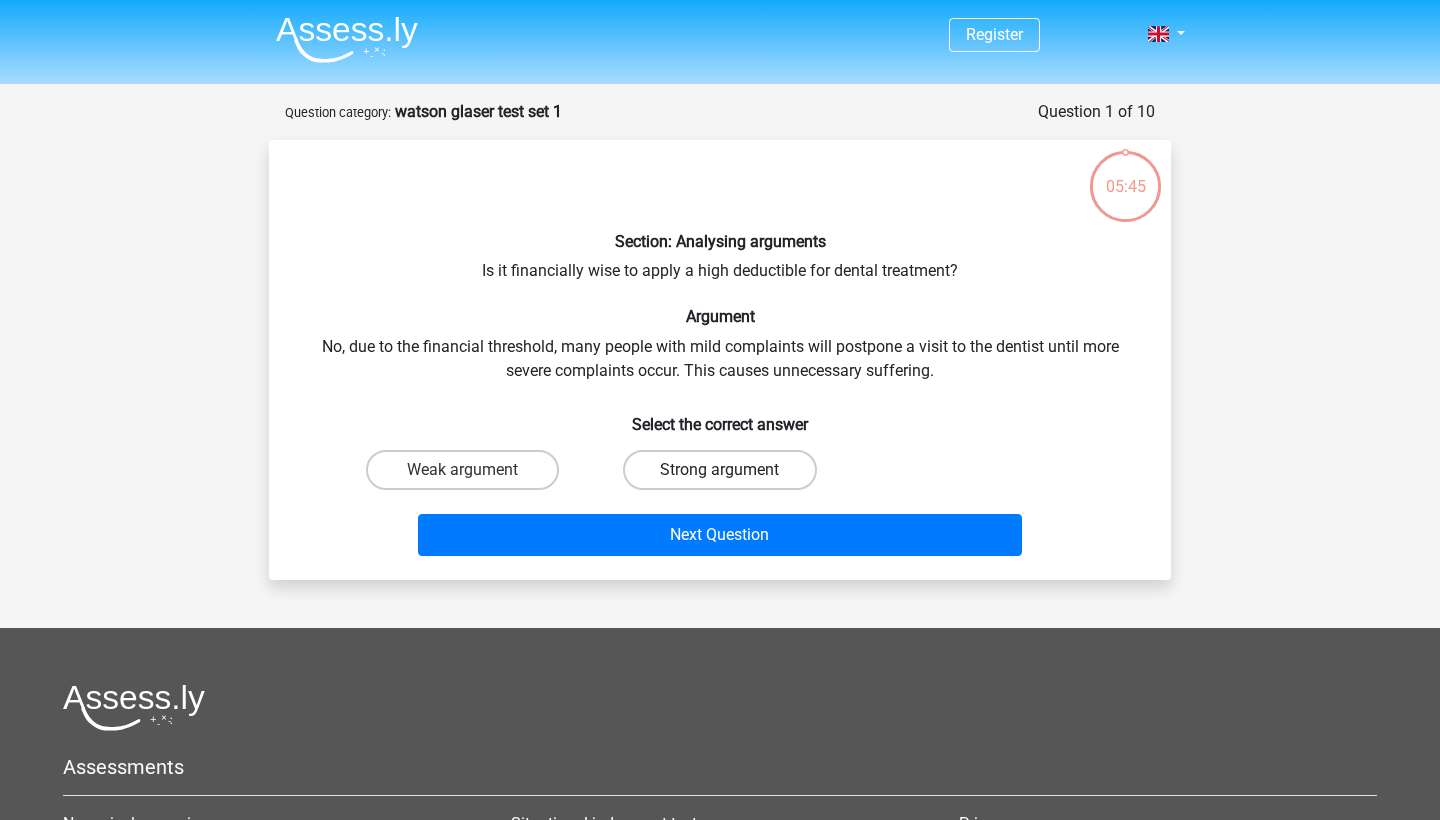 click on "Strong argument" at bounding box center [719, 470] 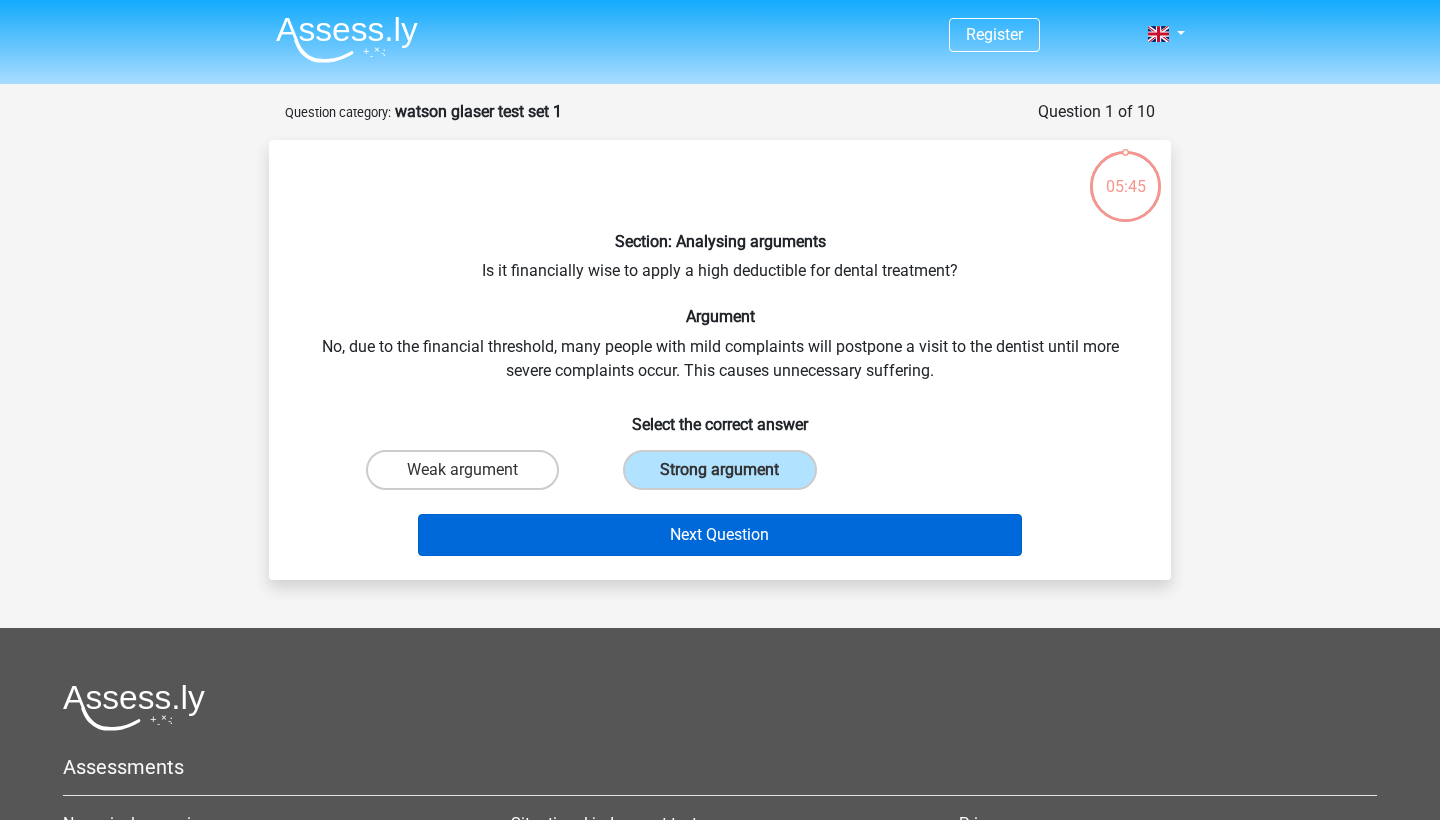 click on "Next Question" at bounding box center (720, 535) 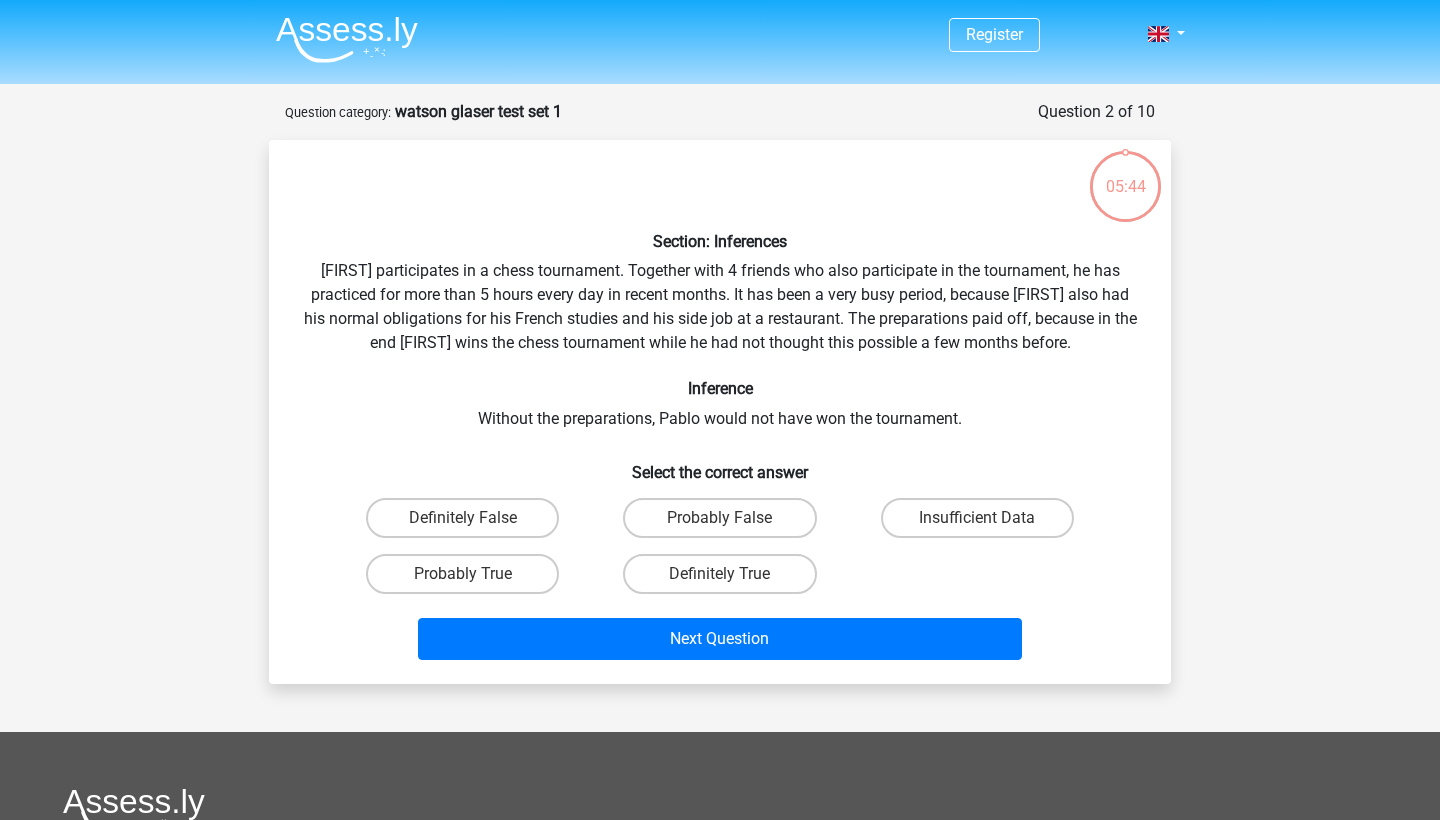 scroll, scrollTop: 100, scrollLeft: 0, axis: vertical 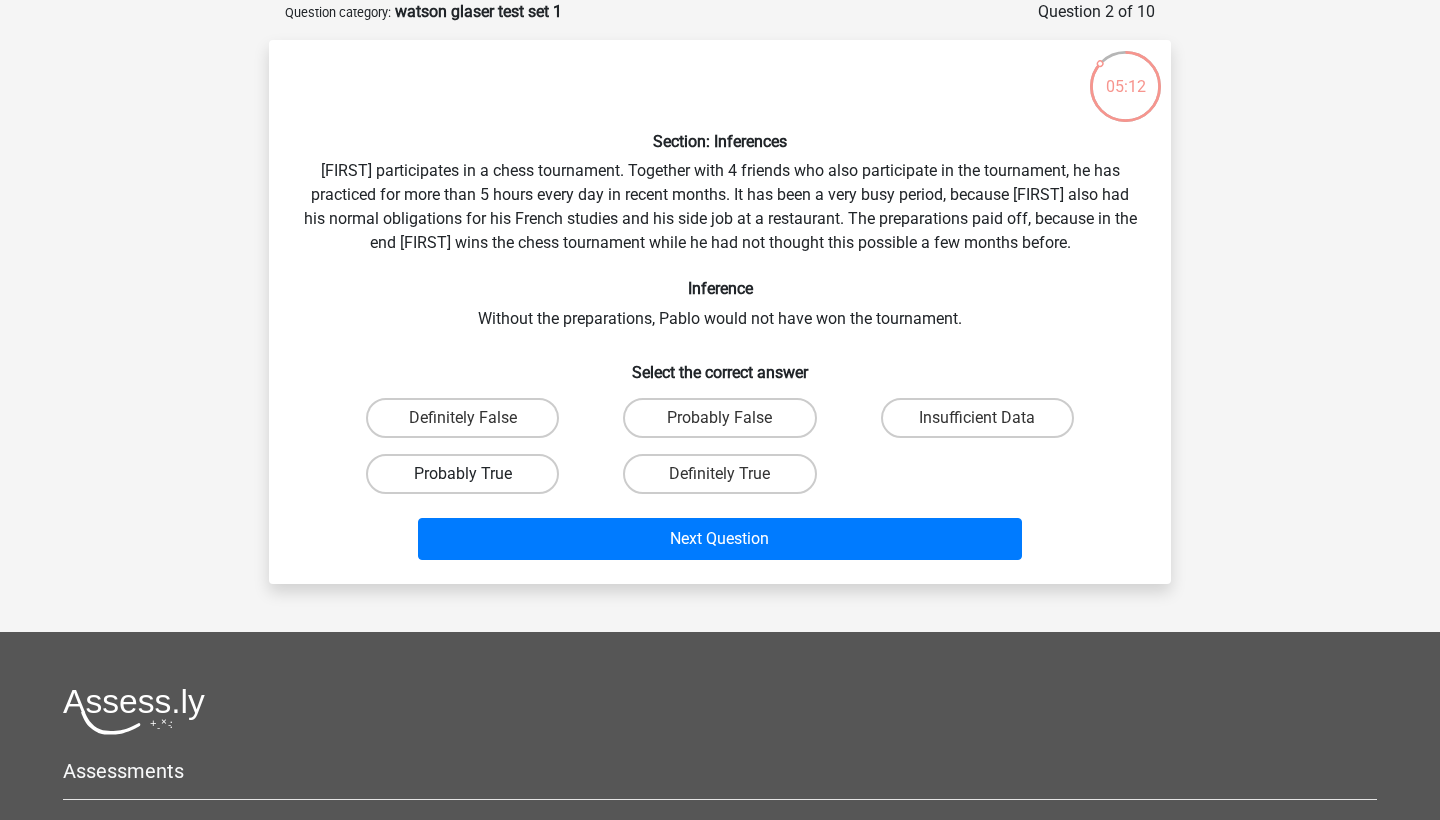 click on "Probably True" at bounding box center (462, 474) 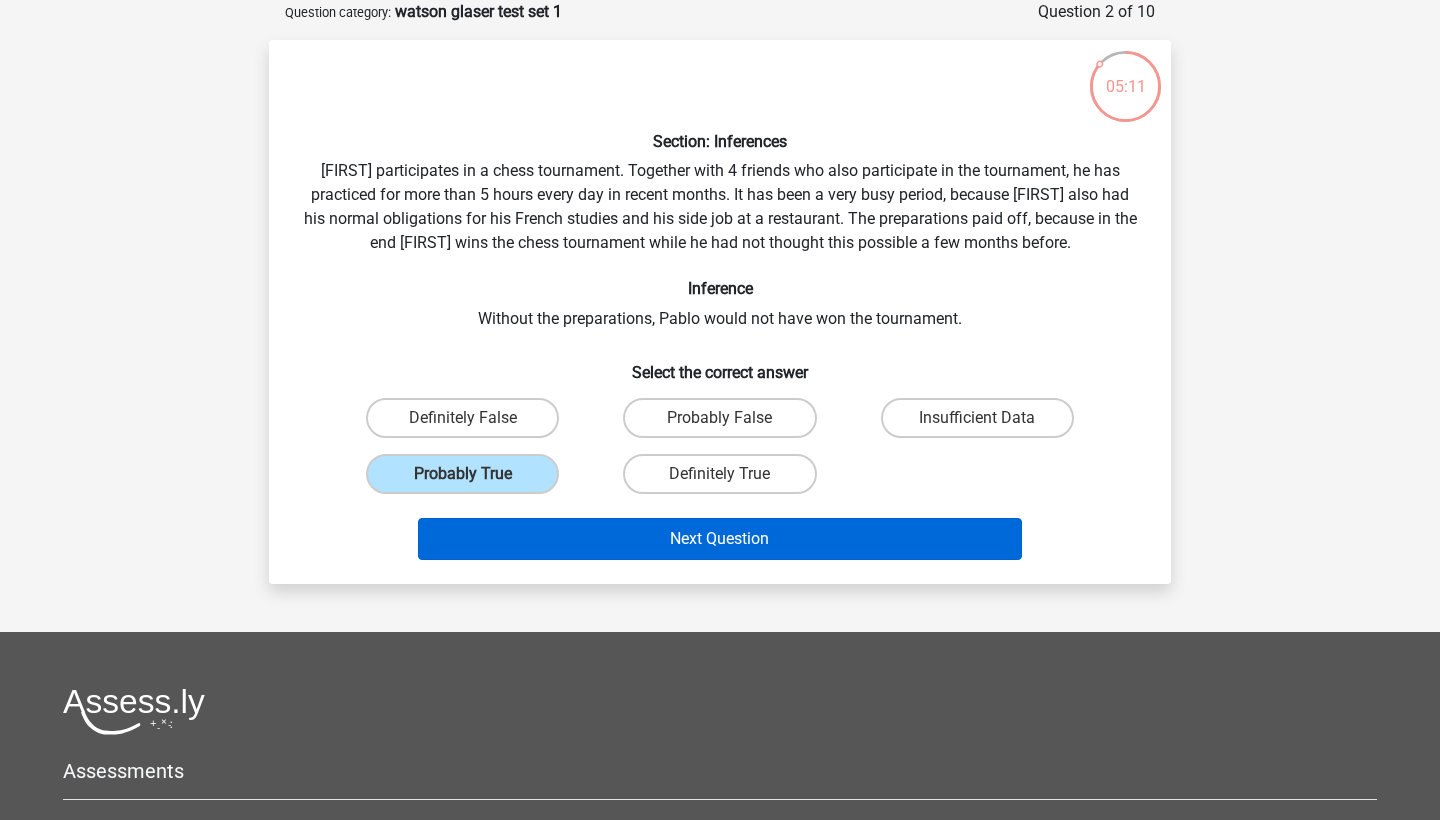 click on "Next Question" at bounding box center [720, 539] 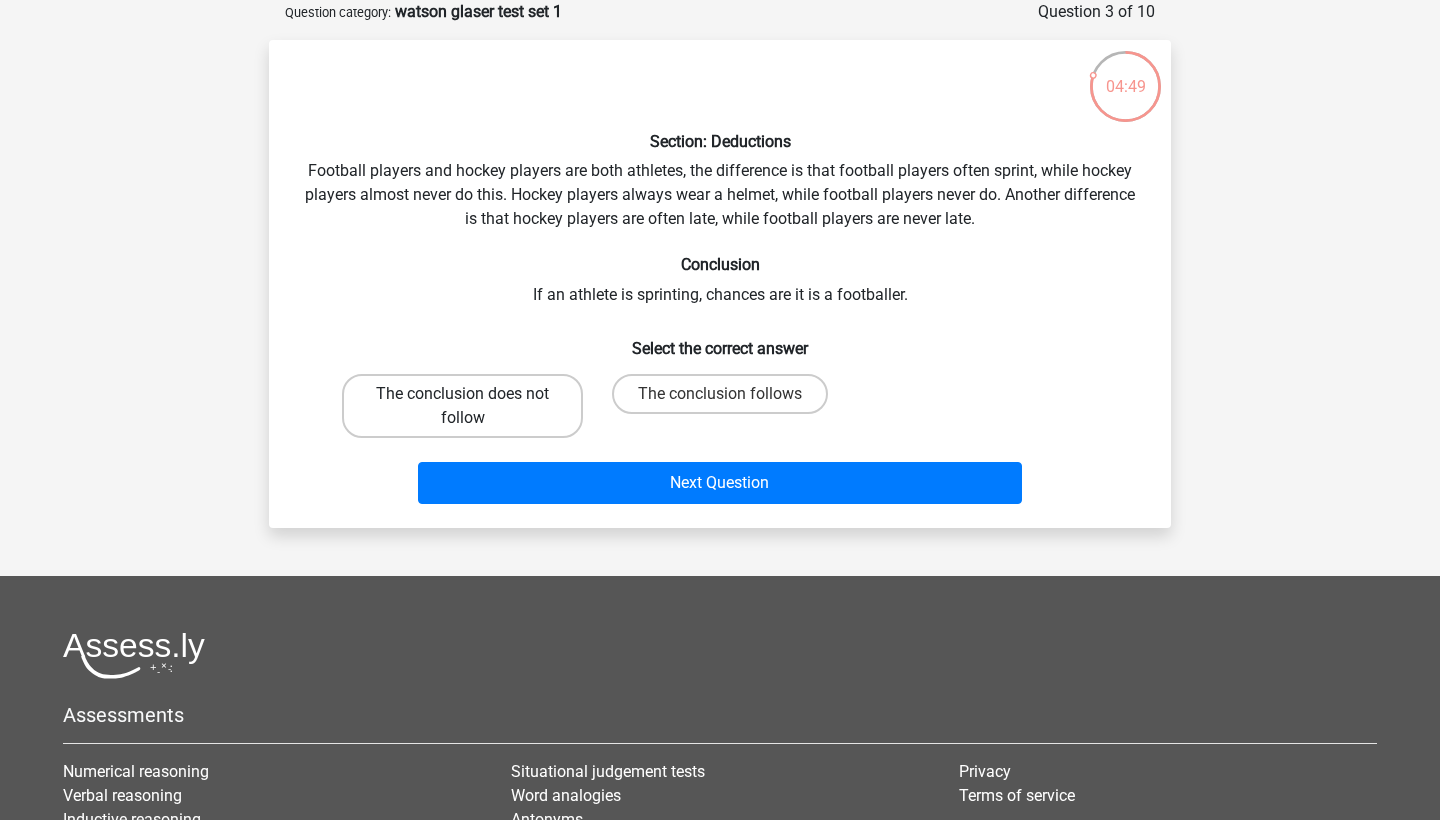 click on "The conclusion does not follow" at bounding box center (462, 406) 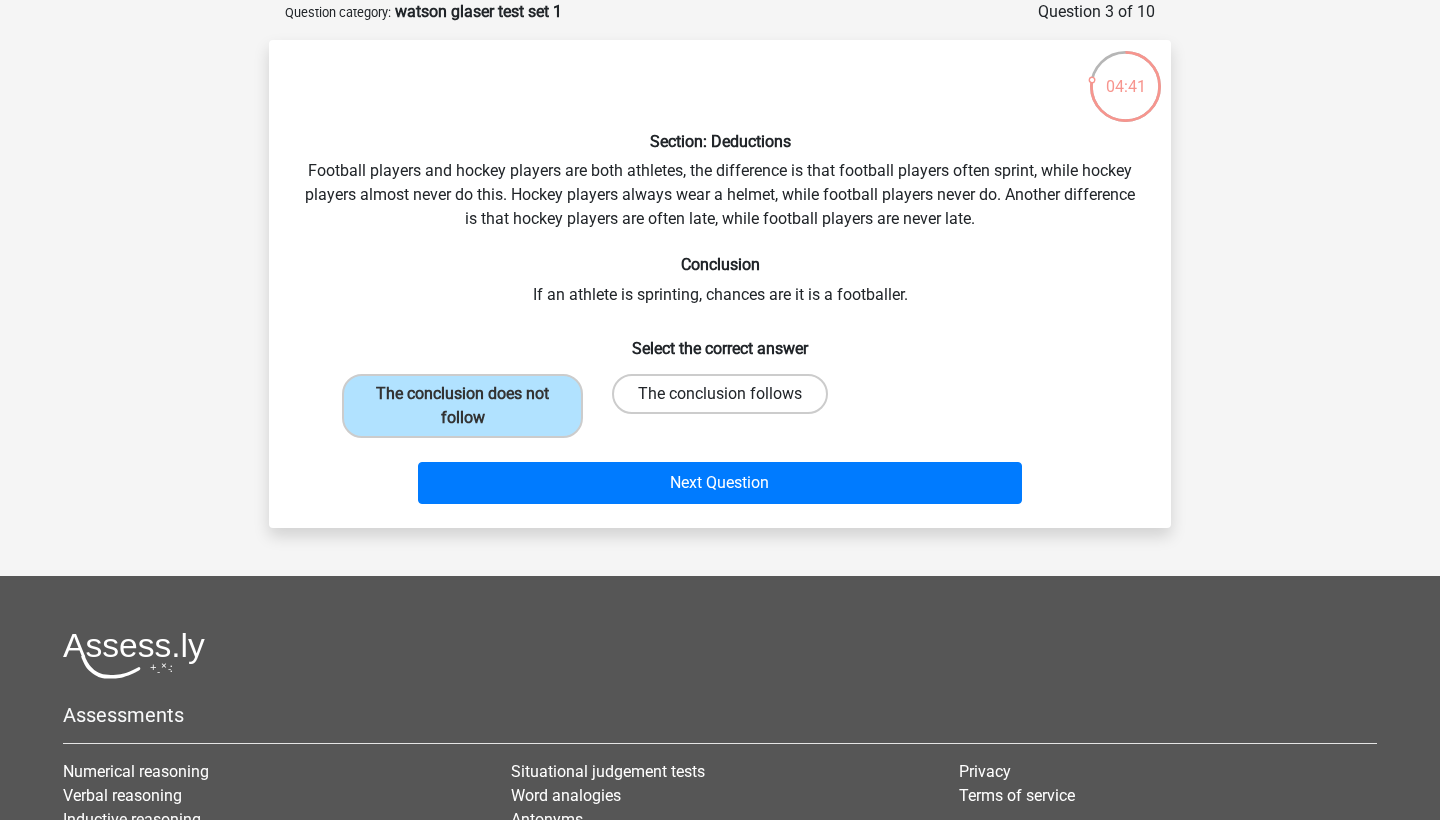 click on "The conclusion follows" at bounding box center (720, 394) 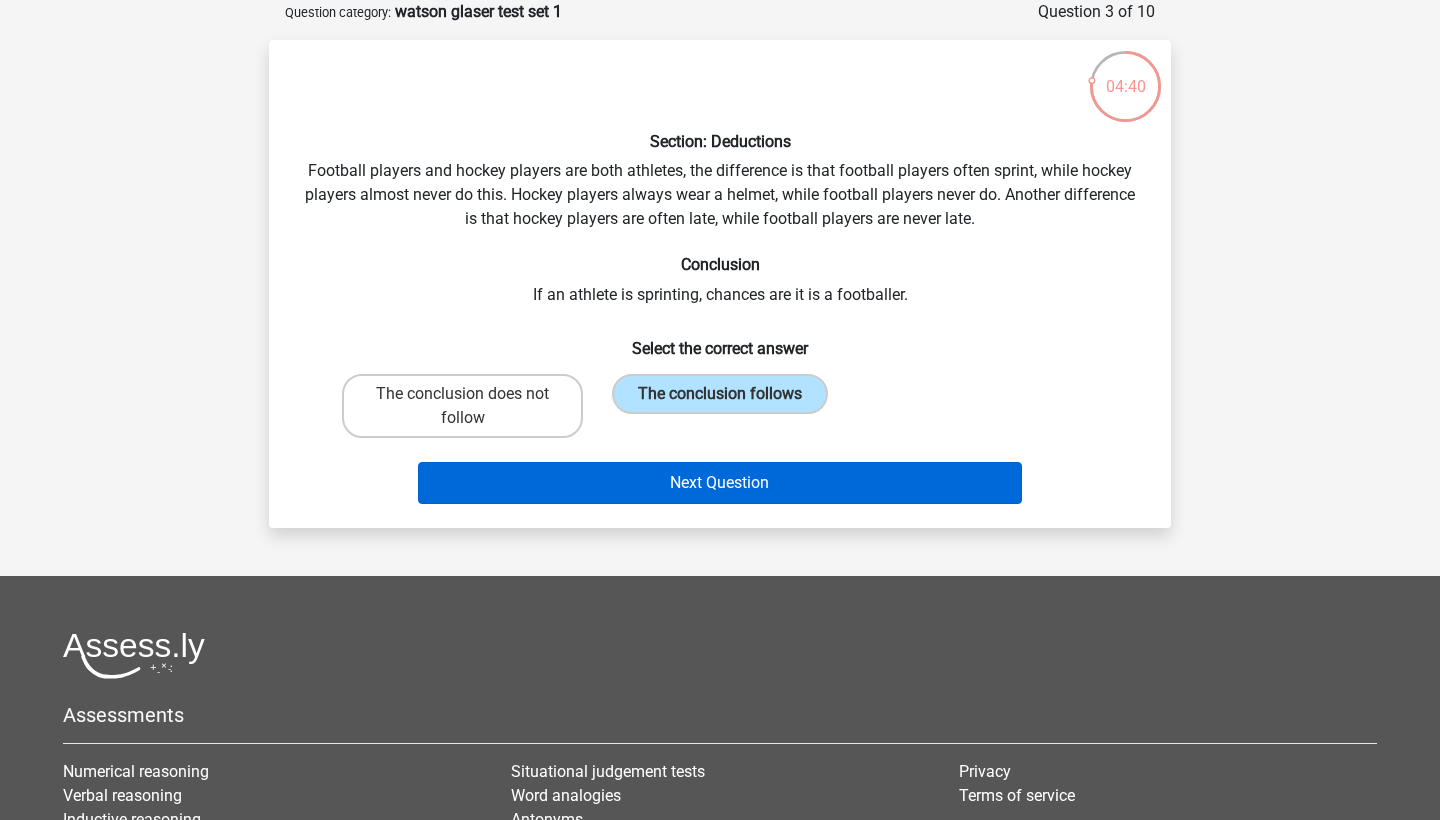click on "Next Question" at bounding box center (720, 483) 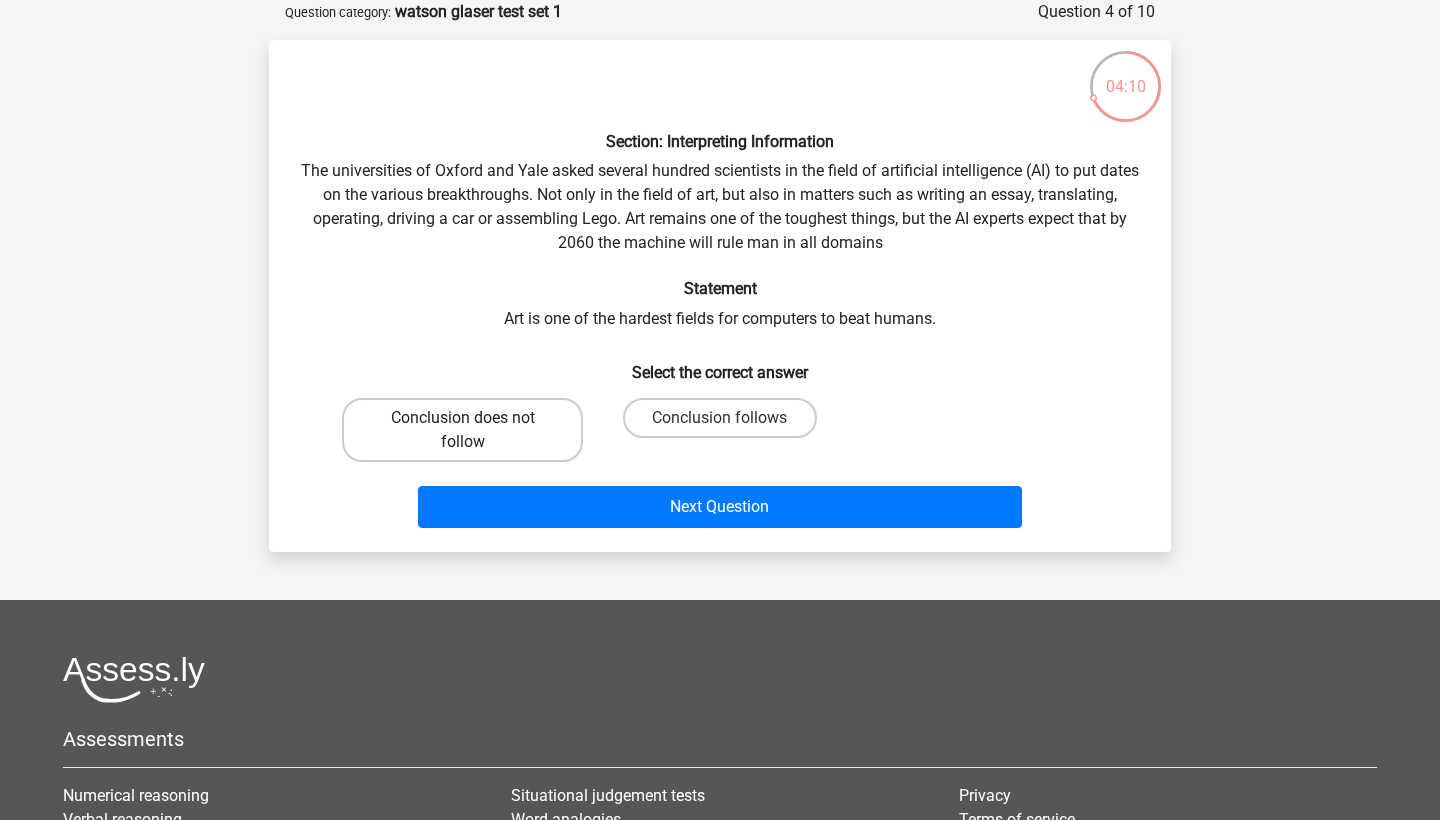 click on "Conclusion does not follow" at bounding box center [462, 430] 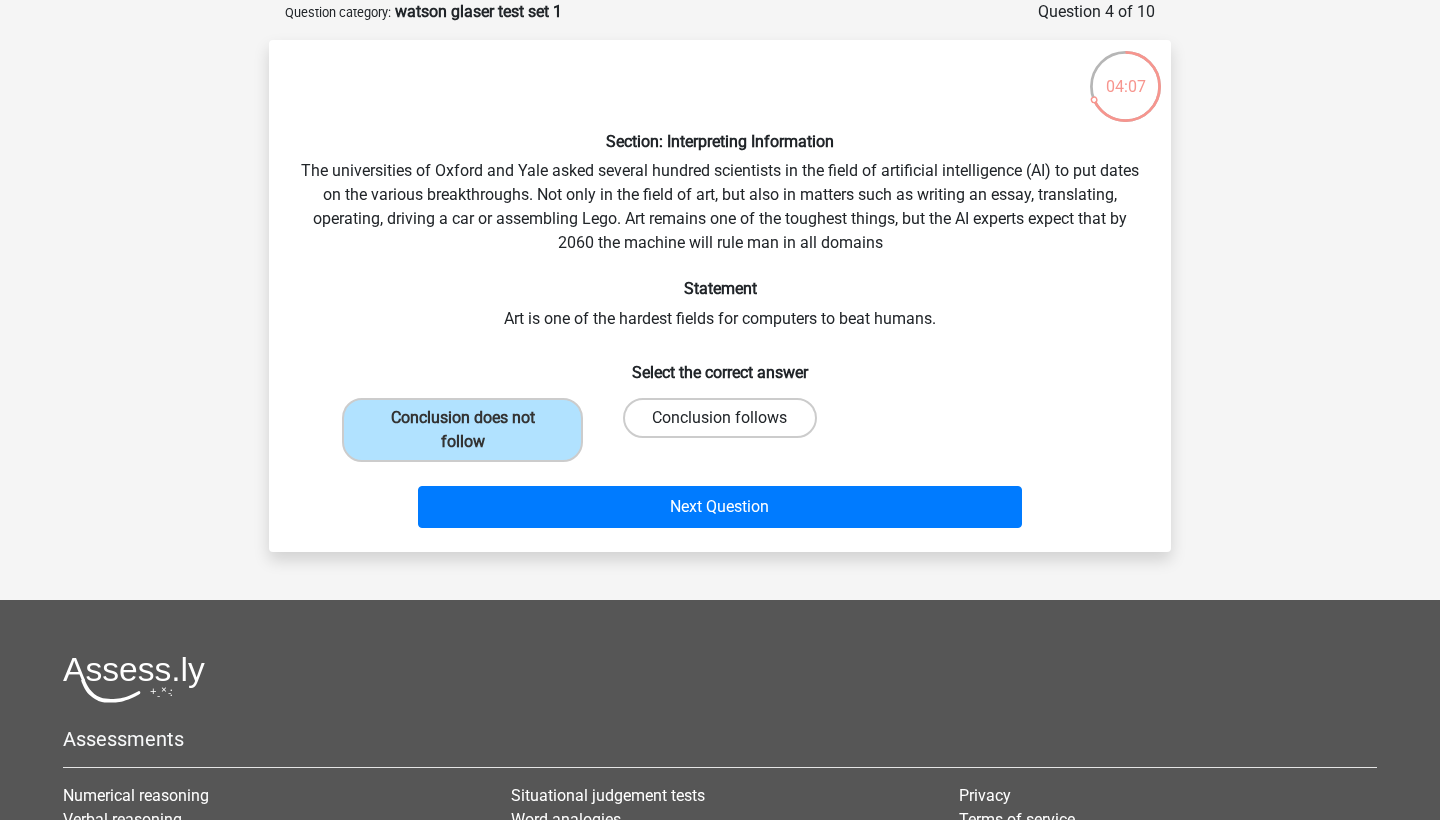 click on "Conclusion follows" at bounding box center [719, 418] 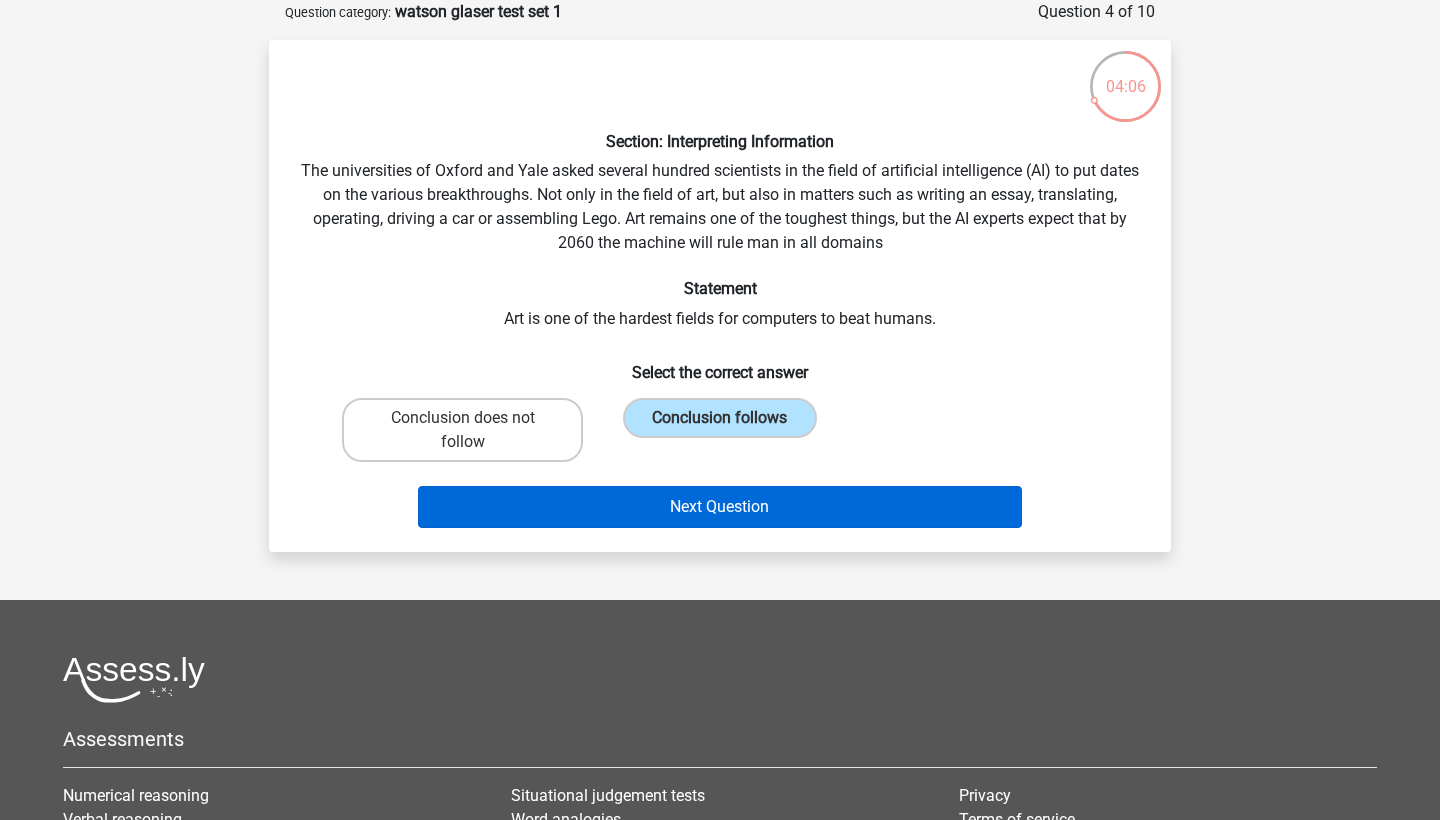 click on "Next Question" at bounding box center [720, 507] 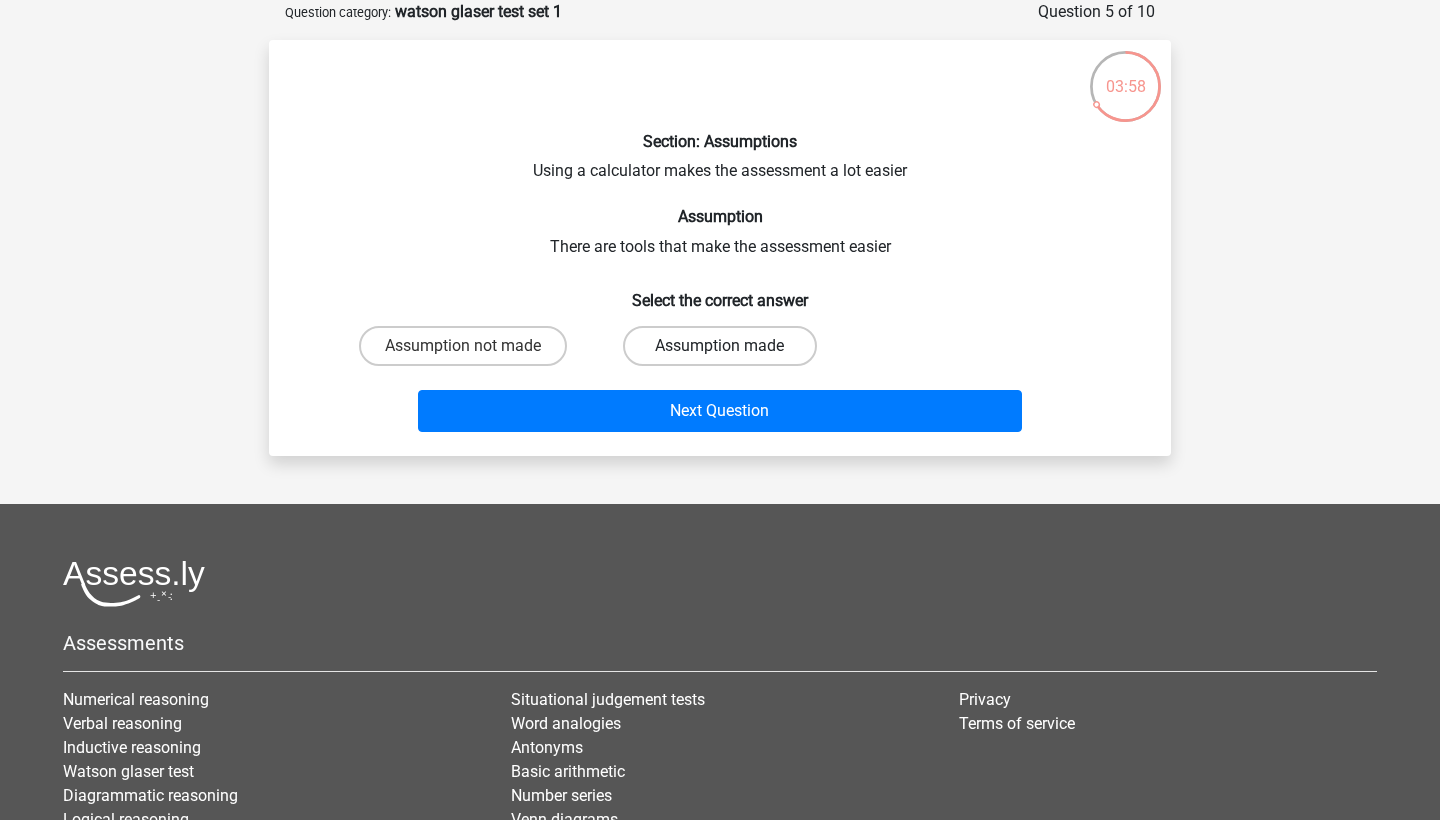 click on "Assumption made" at bounding box center (719, 346) 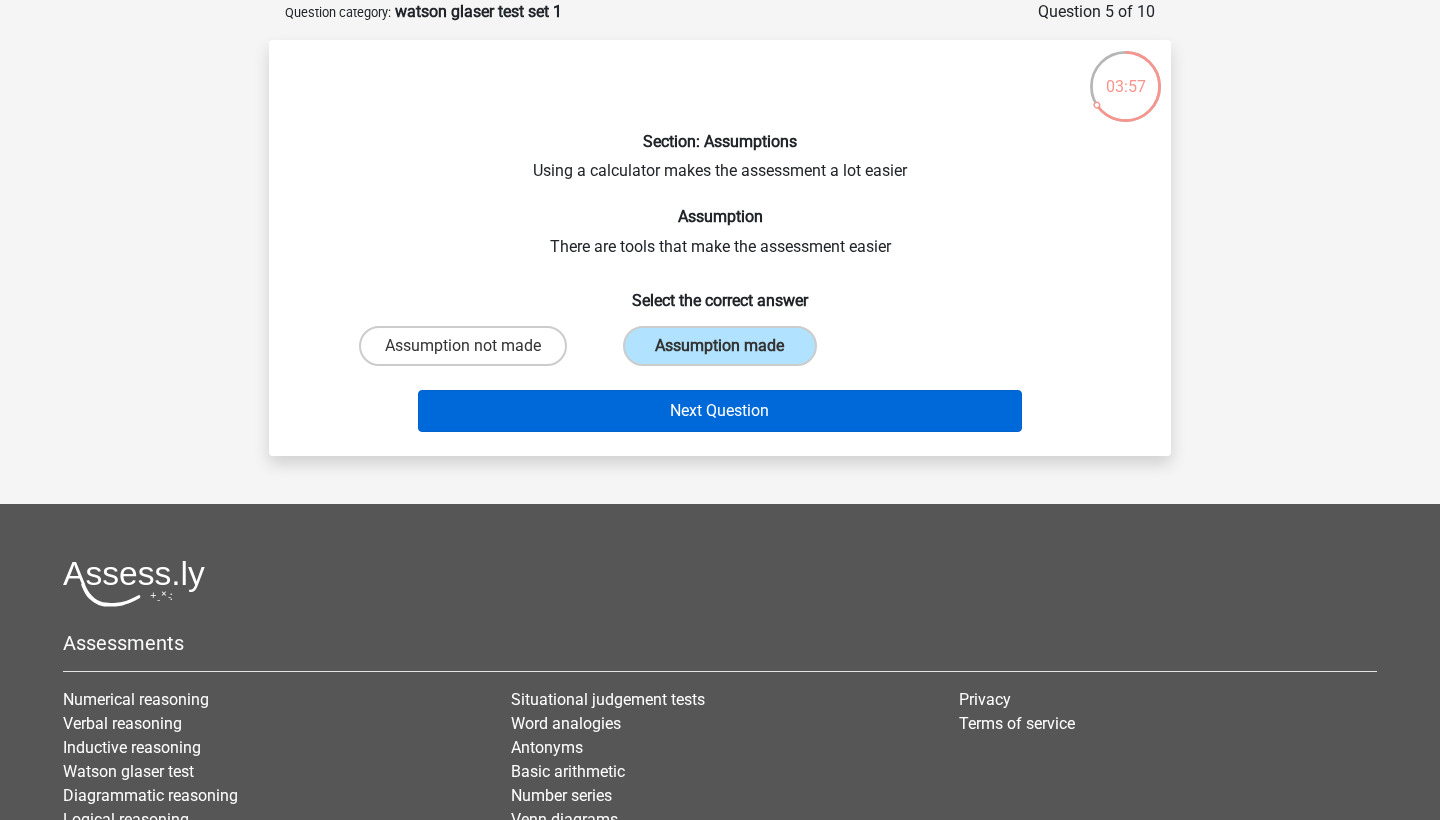 click on "Next Question" at bounding box center [720, 411] 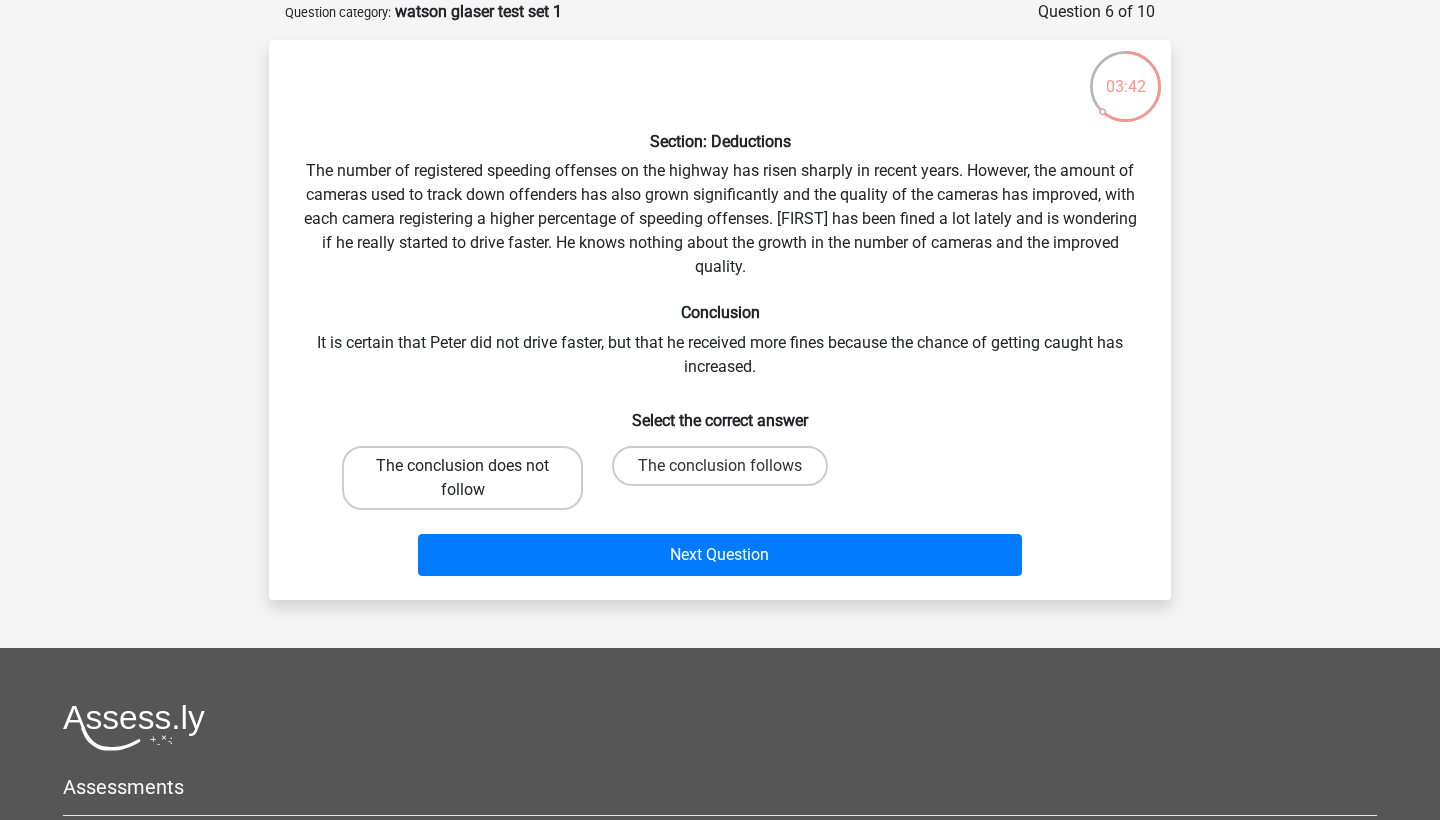 click on "The conclusion does not follow" at bounding box center [462, 478] 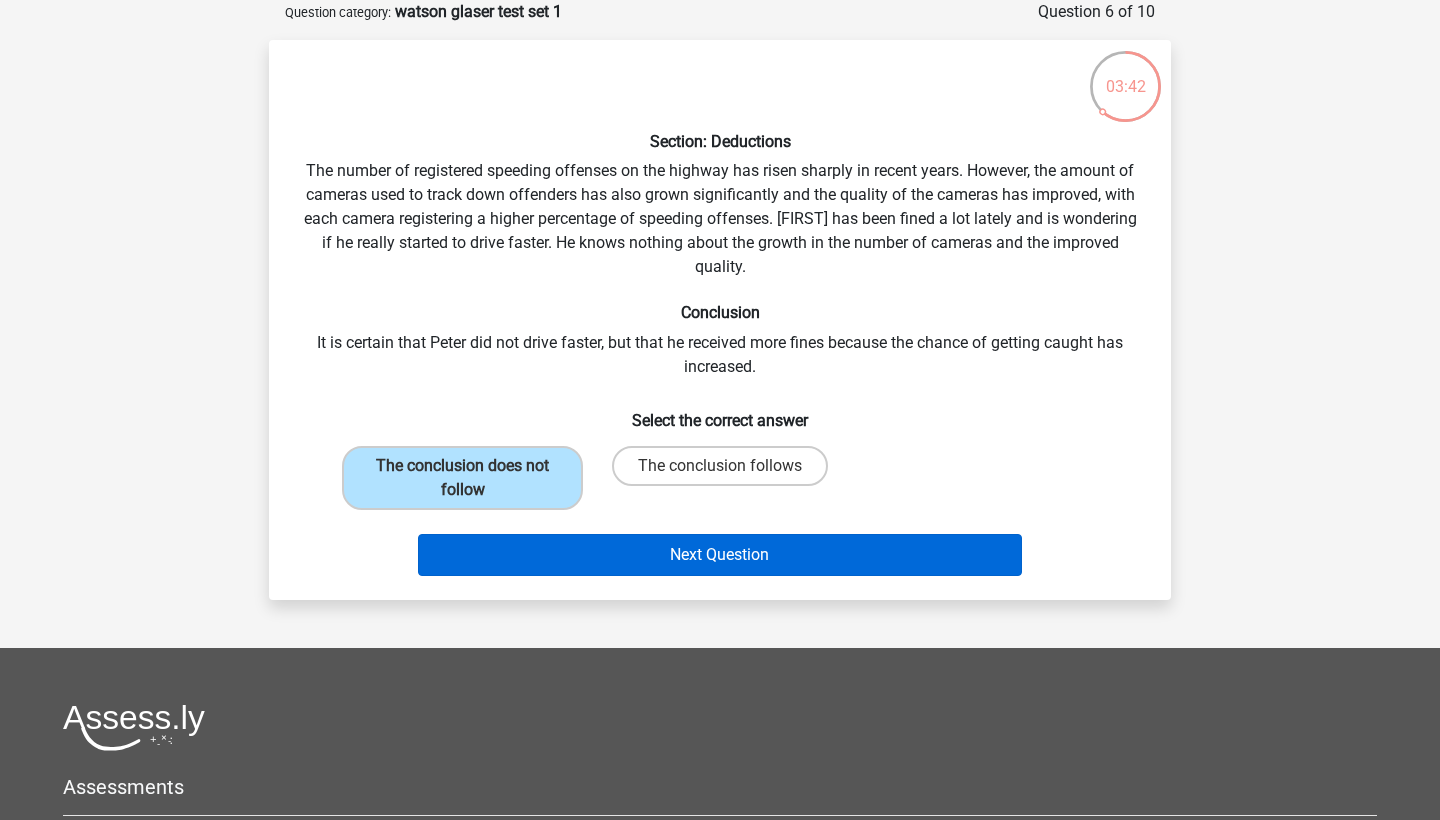 click on "Next Question" at bounding box center (720, 555) 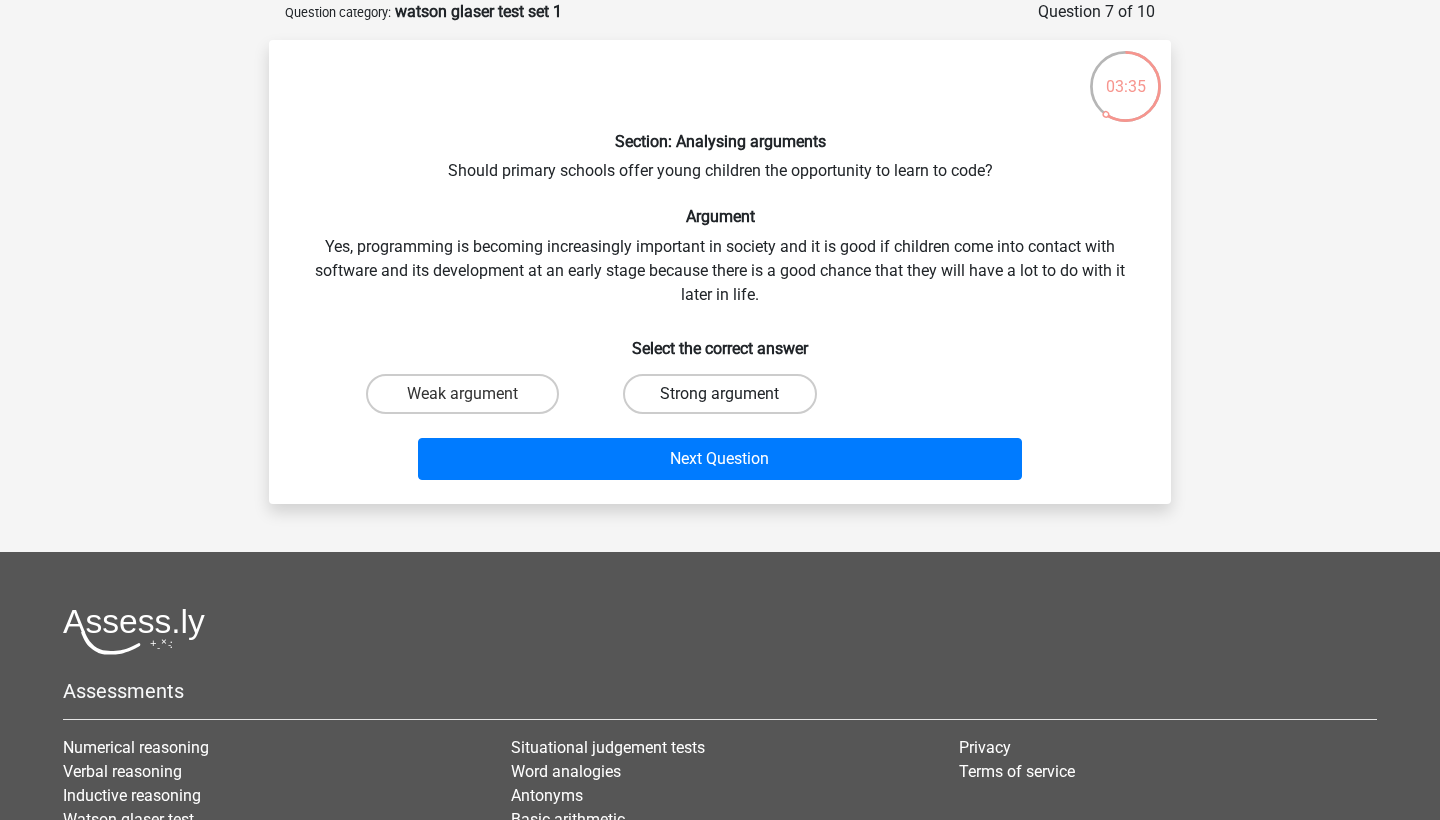 click on "Strong argument" at bounding box center [719, 394] 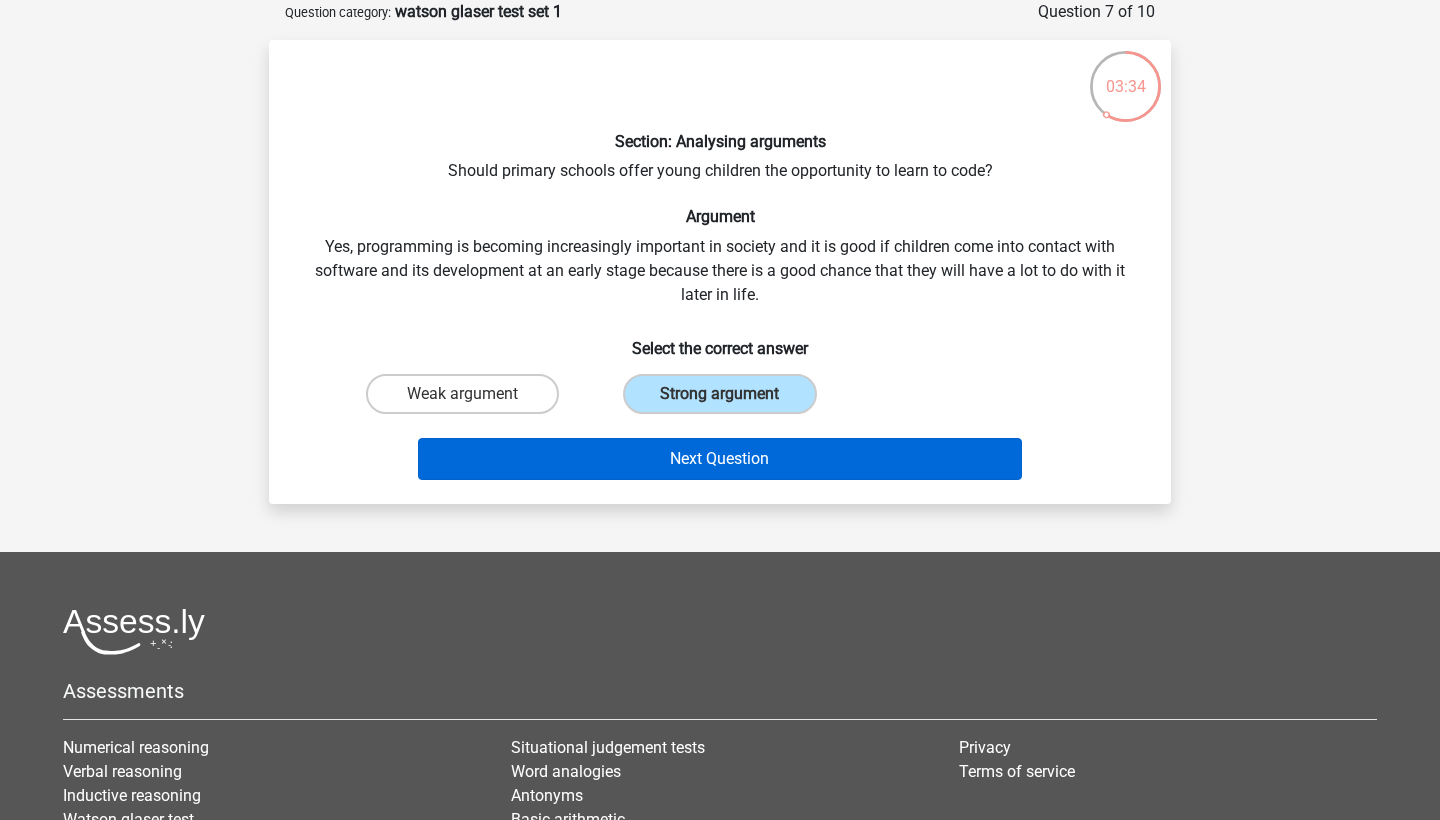 click on "Next Question" at bounding box center (720, 459) 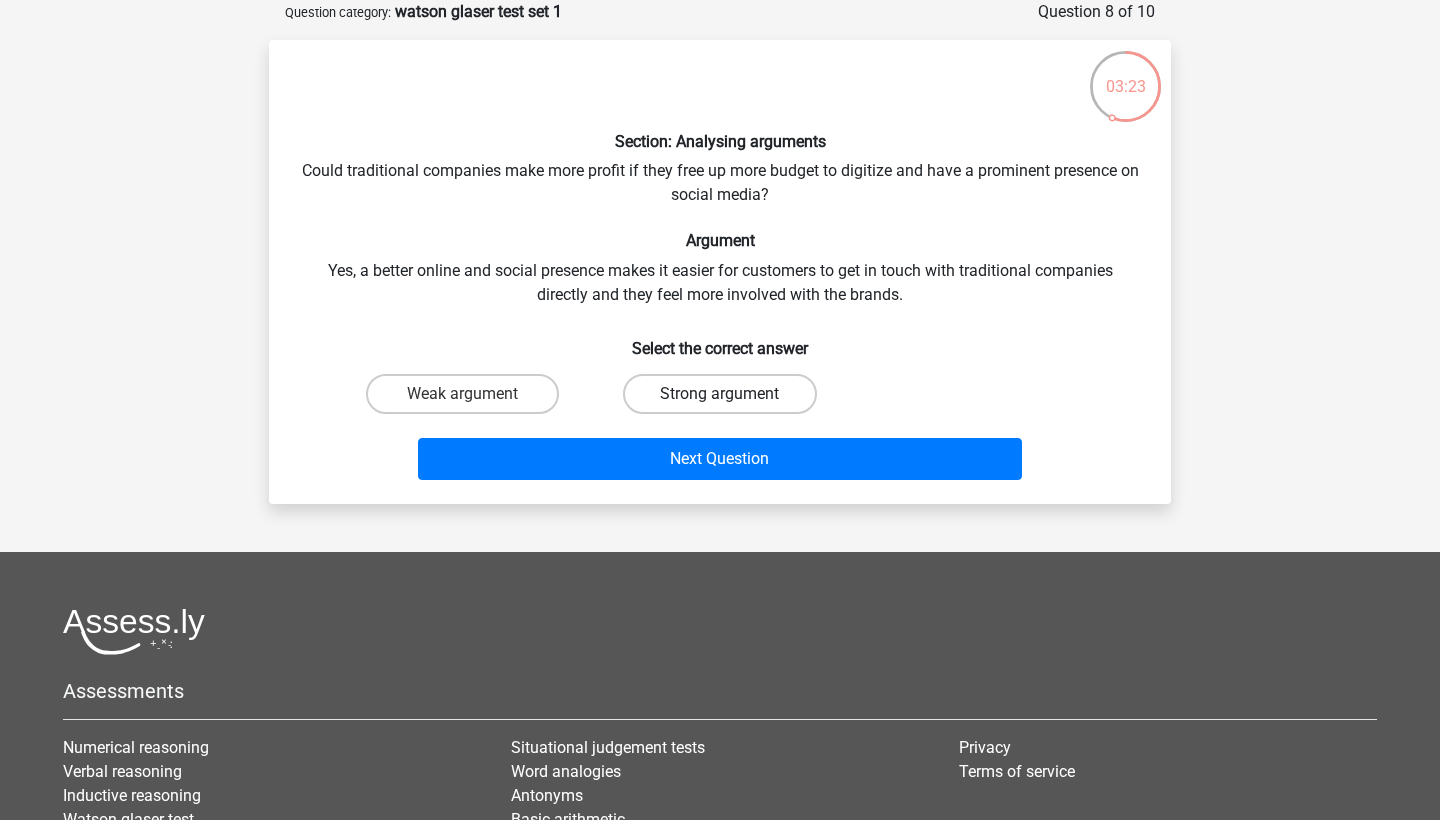 click on "Strong argument" at bounding box center [719, 394] 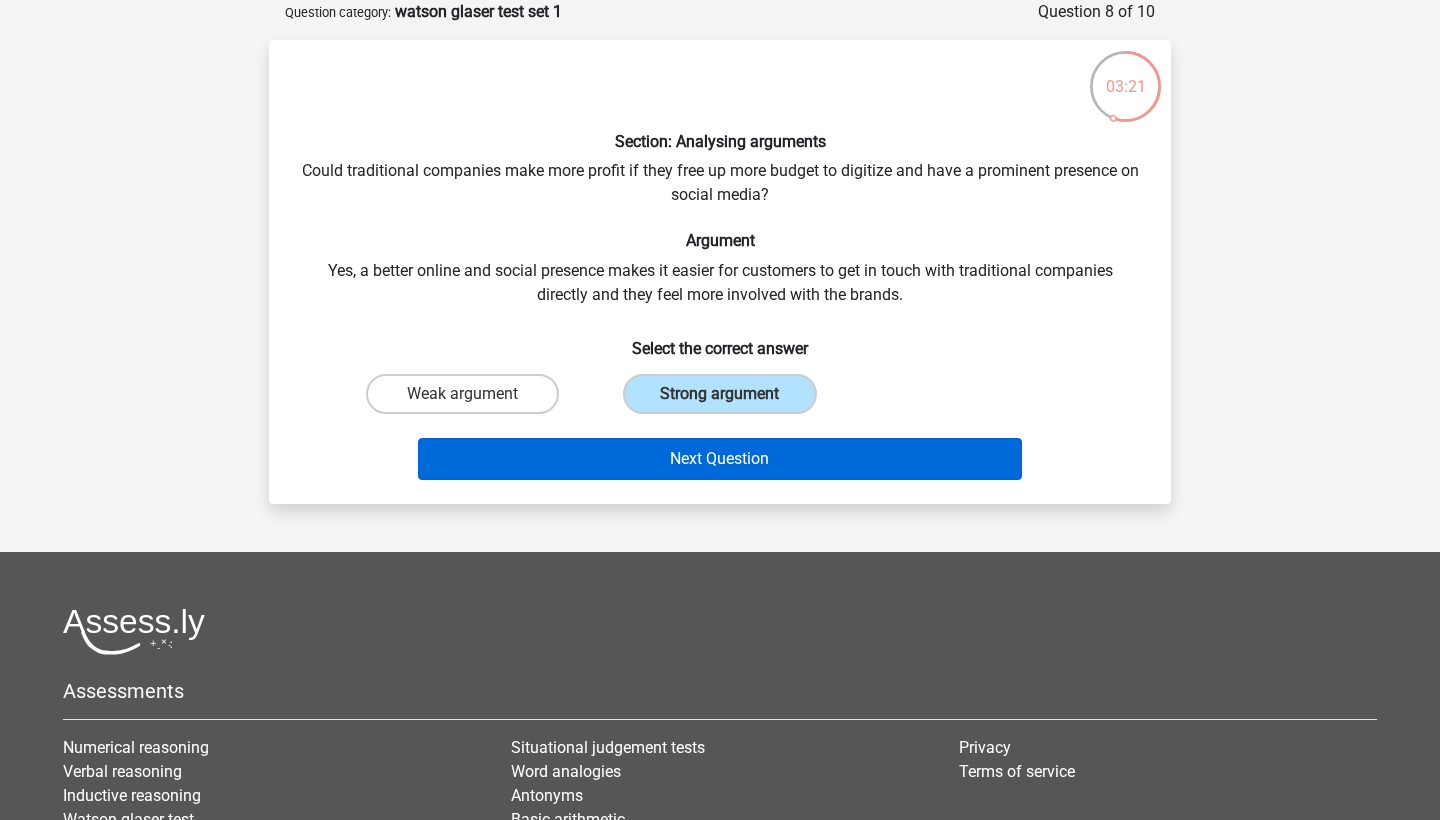 click on "Next Question" at bounding box center (720, 459) 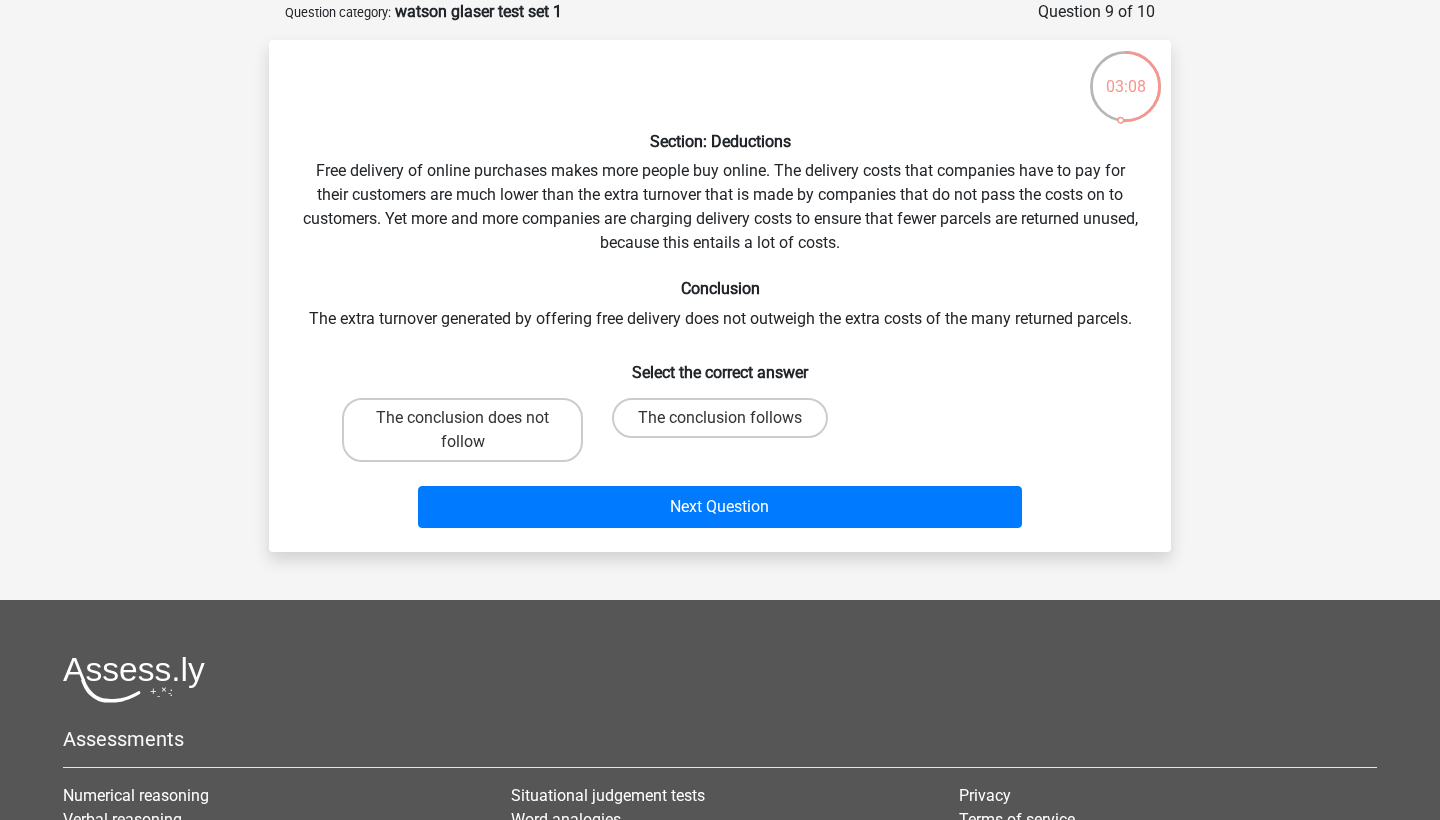 click on "The conclusion does not follow" at bounding box center [462, 430] 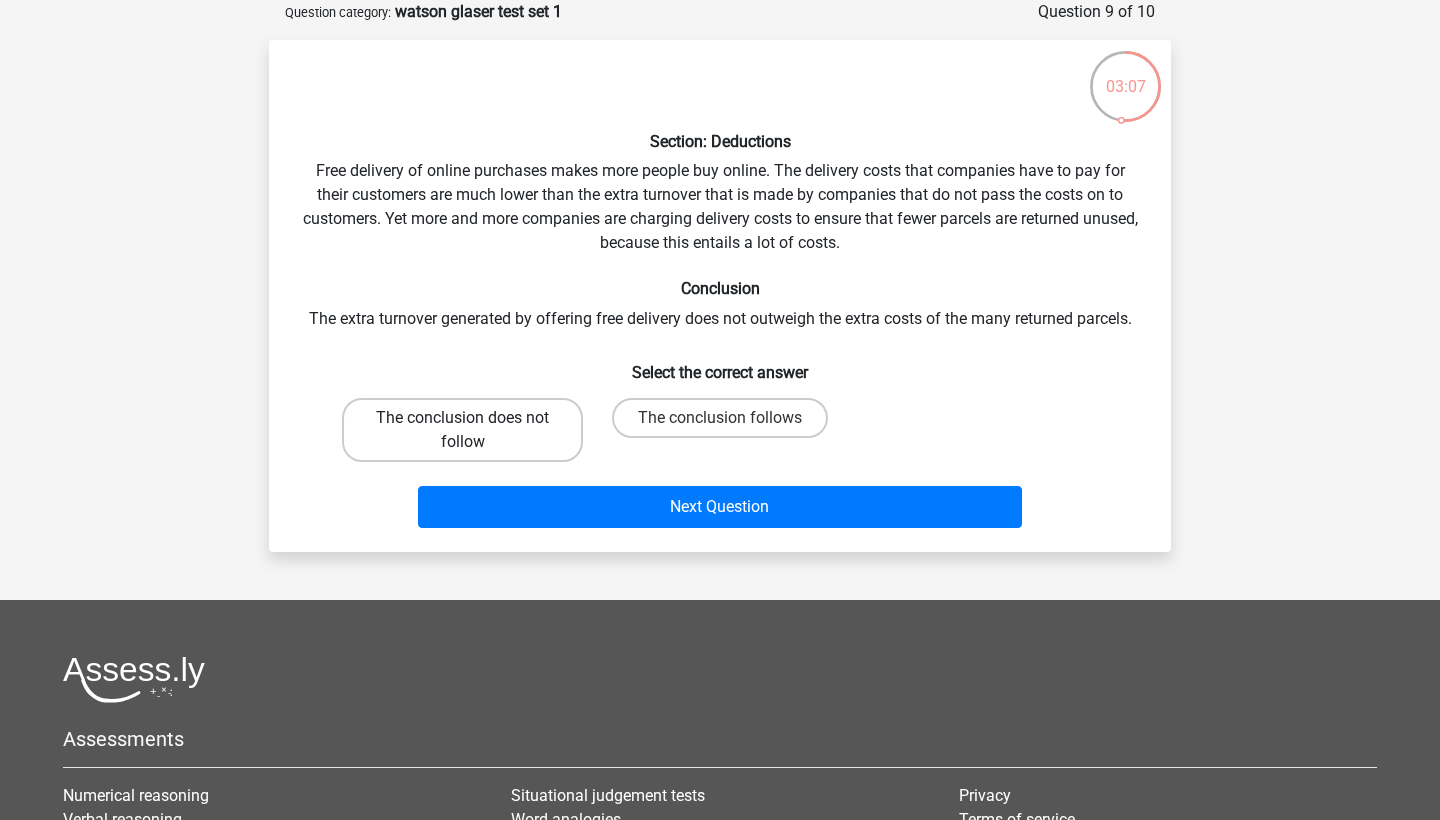 click on "The conclusion does not follow" at bounding box center [462, 430] 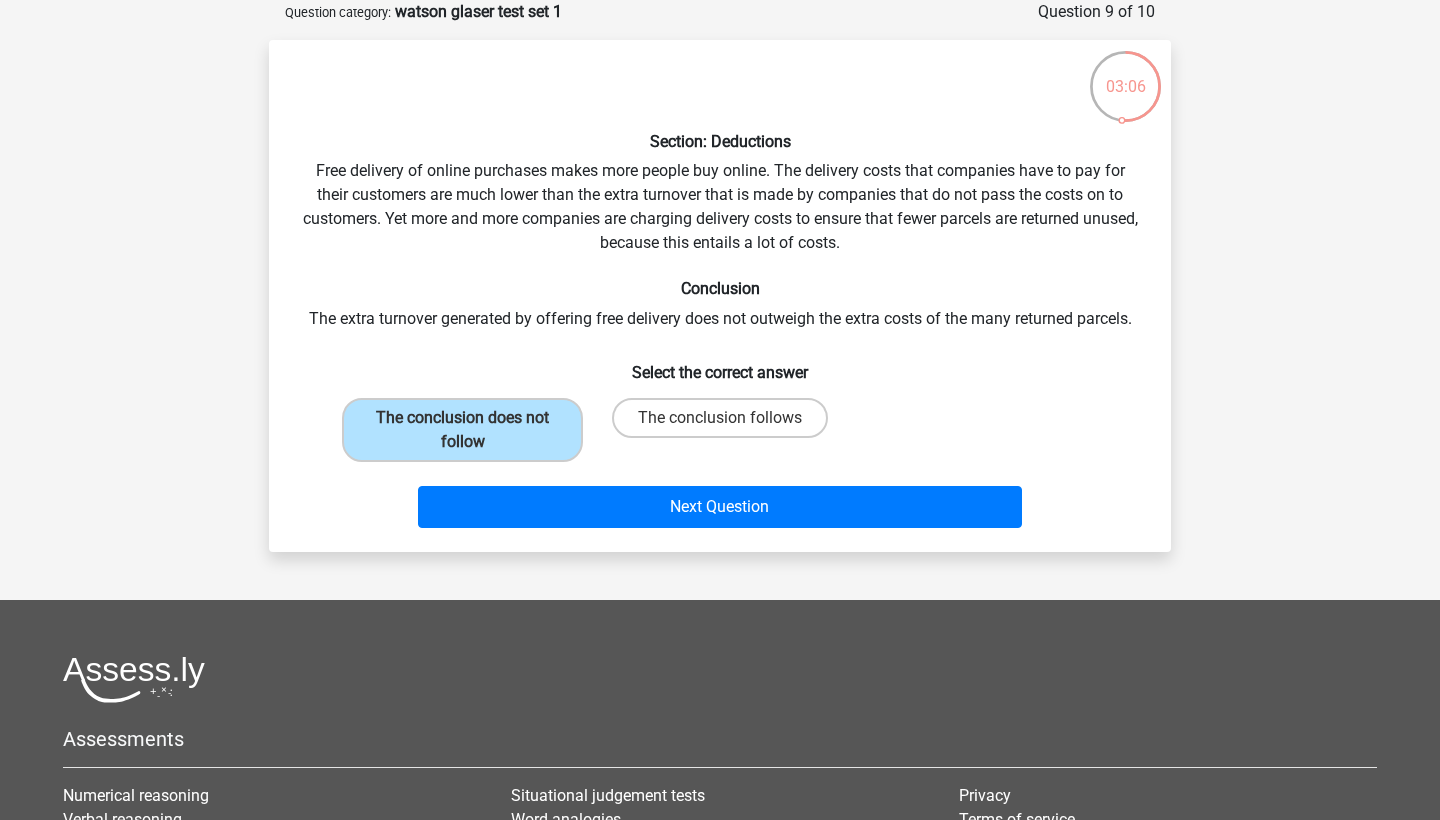 click on "Next Question" at bounding box center (720, 503) 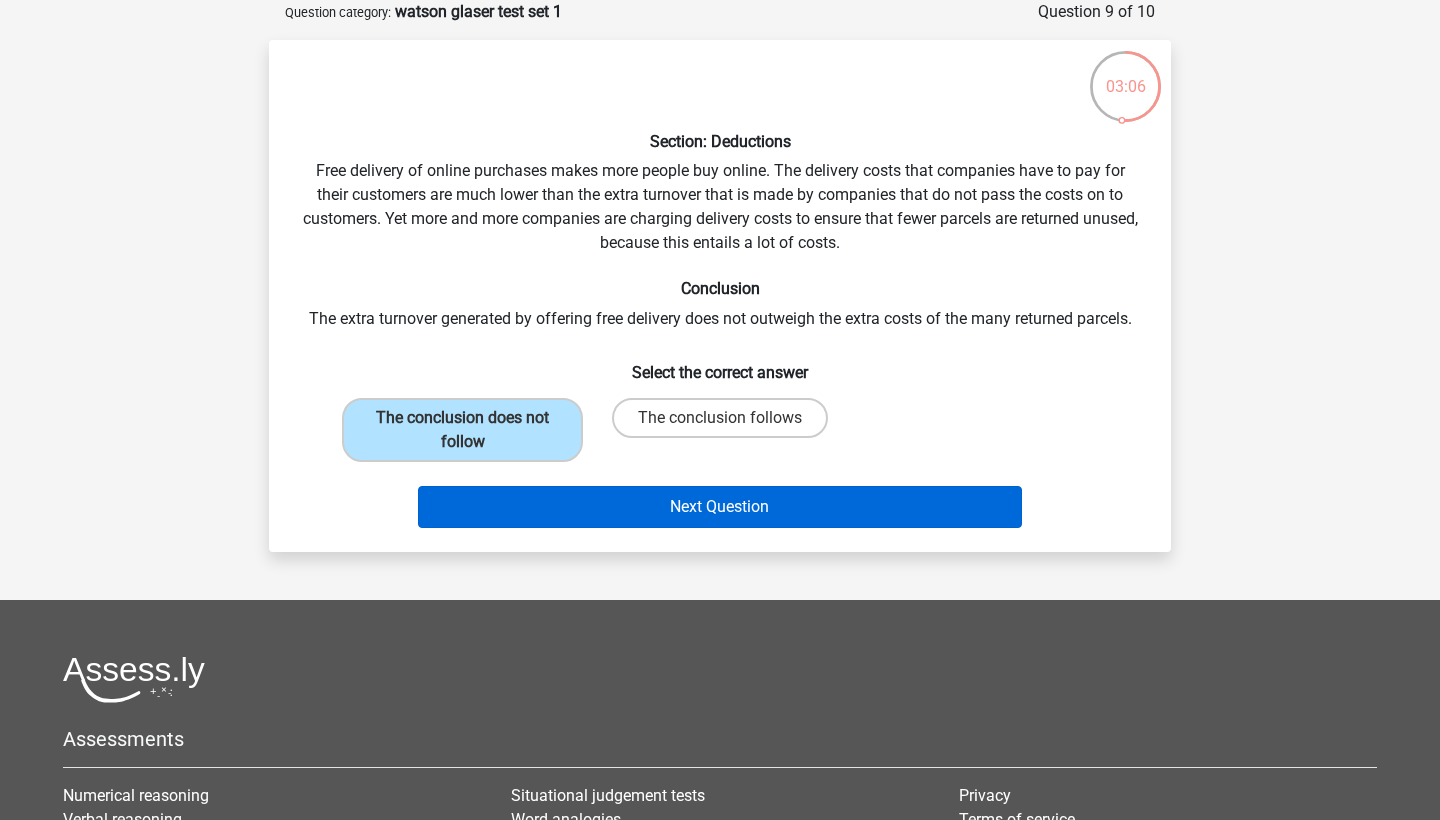 click on "Next Question" at bounding box center [720, 507] 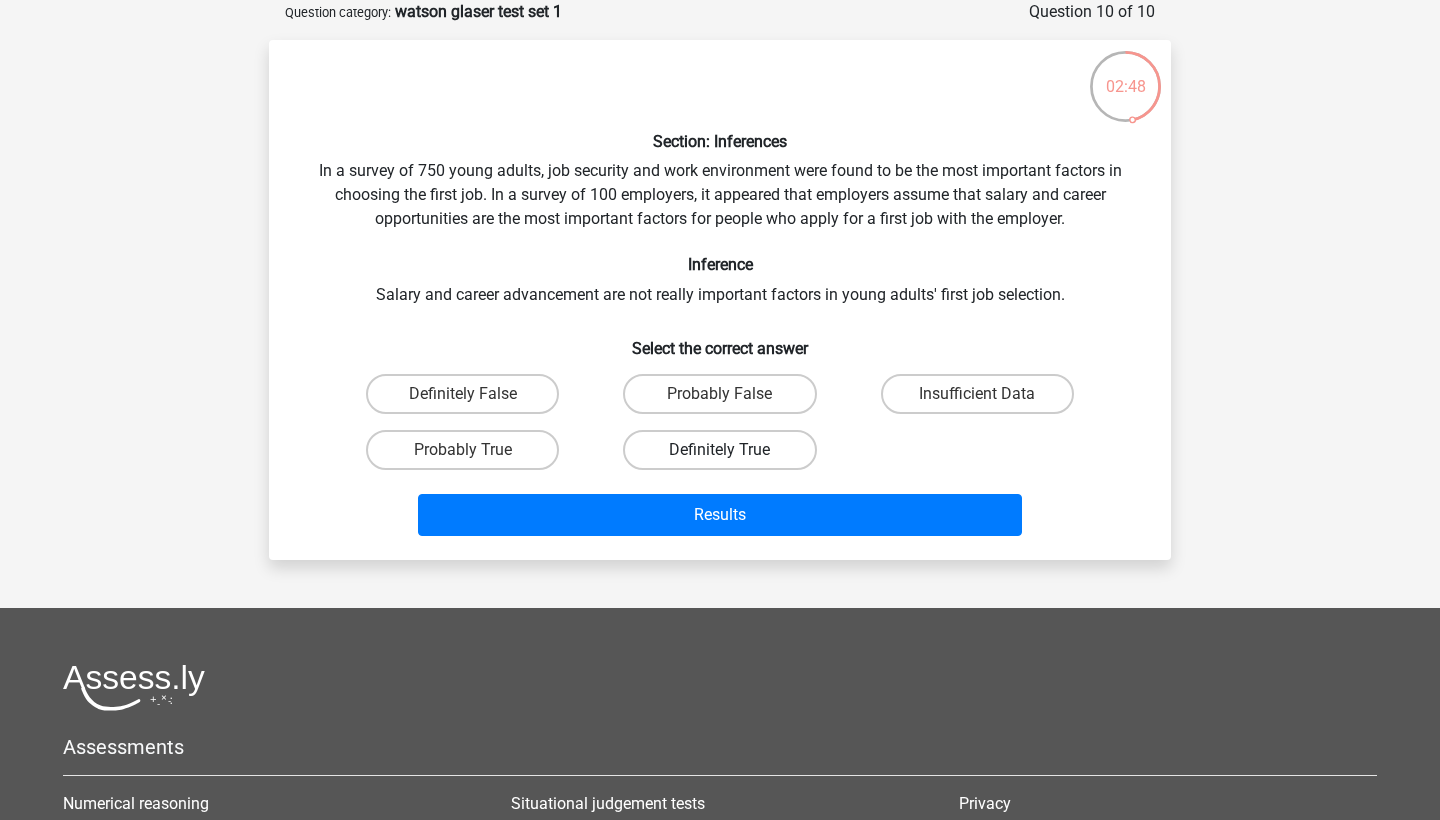 click on "Definitely True" at bounding box center [719, 450] 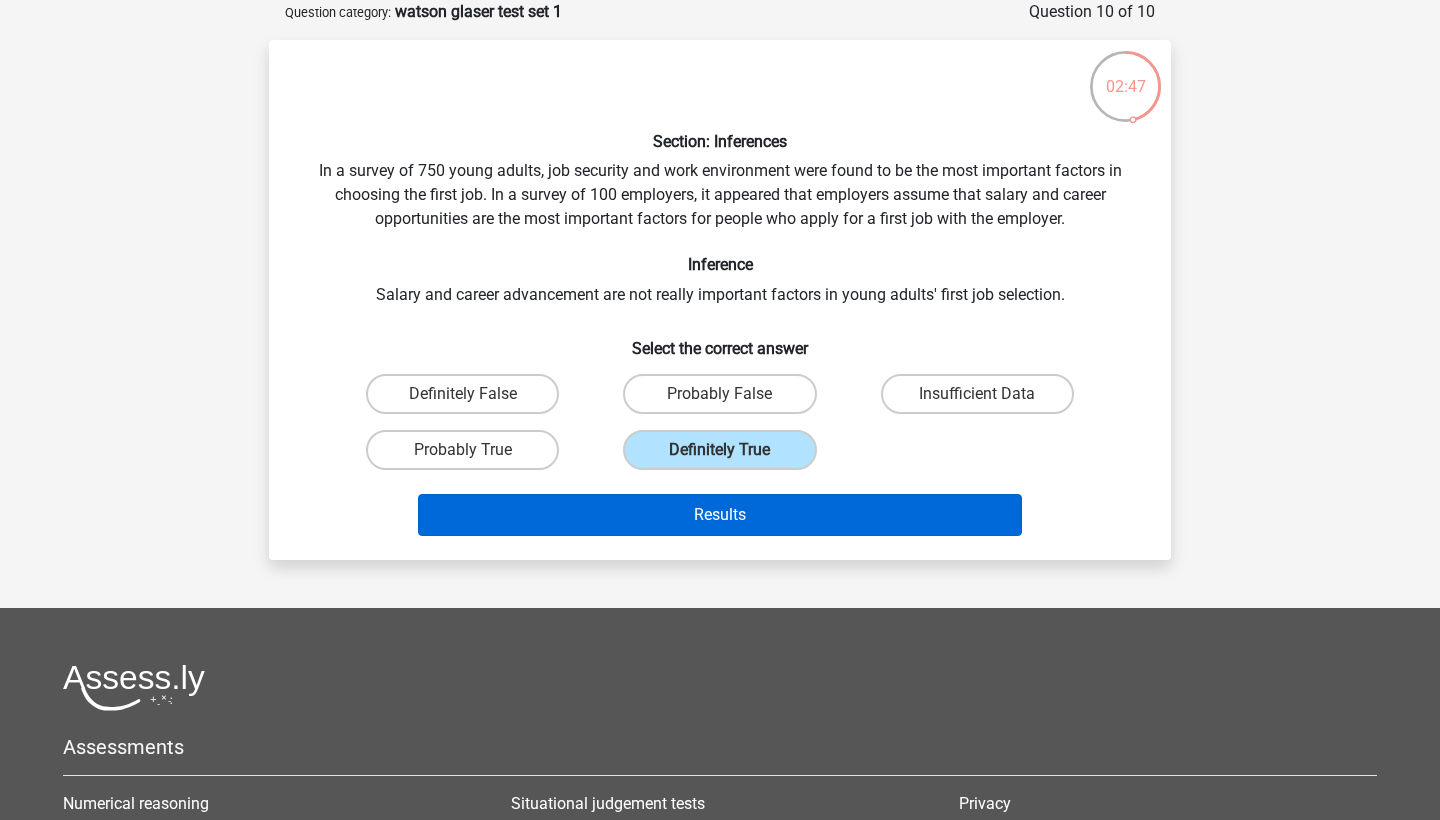 click on "Results" at bounding box center (720, 515) 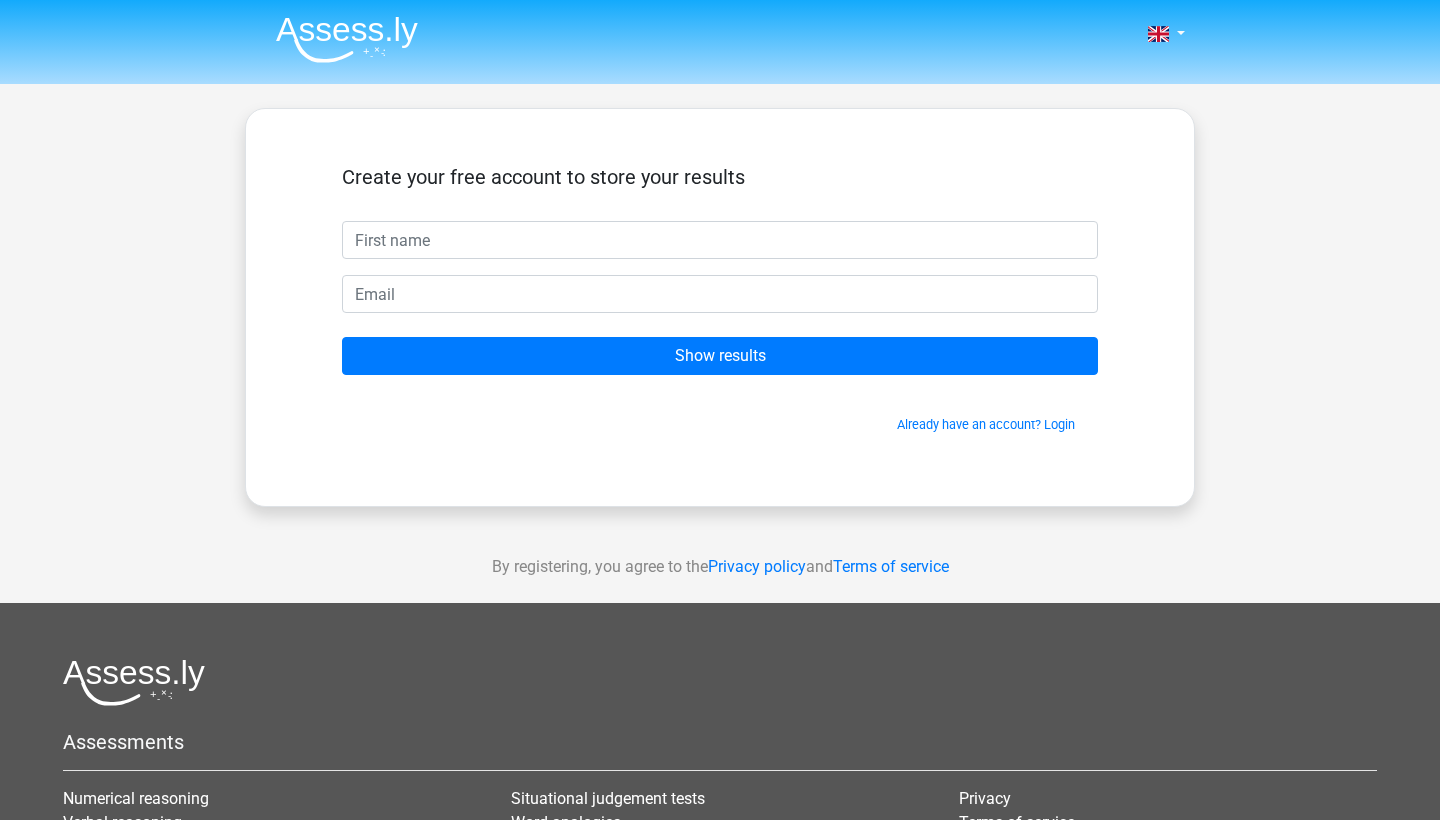 scroll, scrollTop: 0, scrollLeft: 0, axis: both 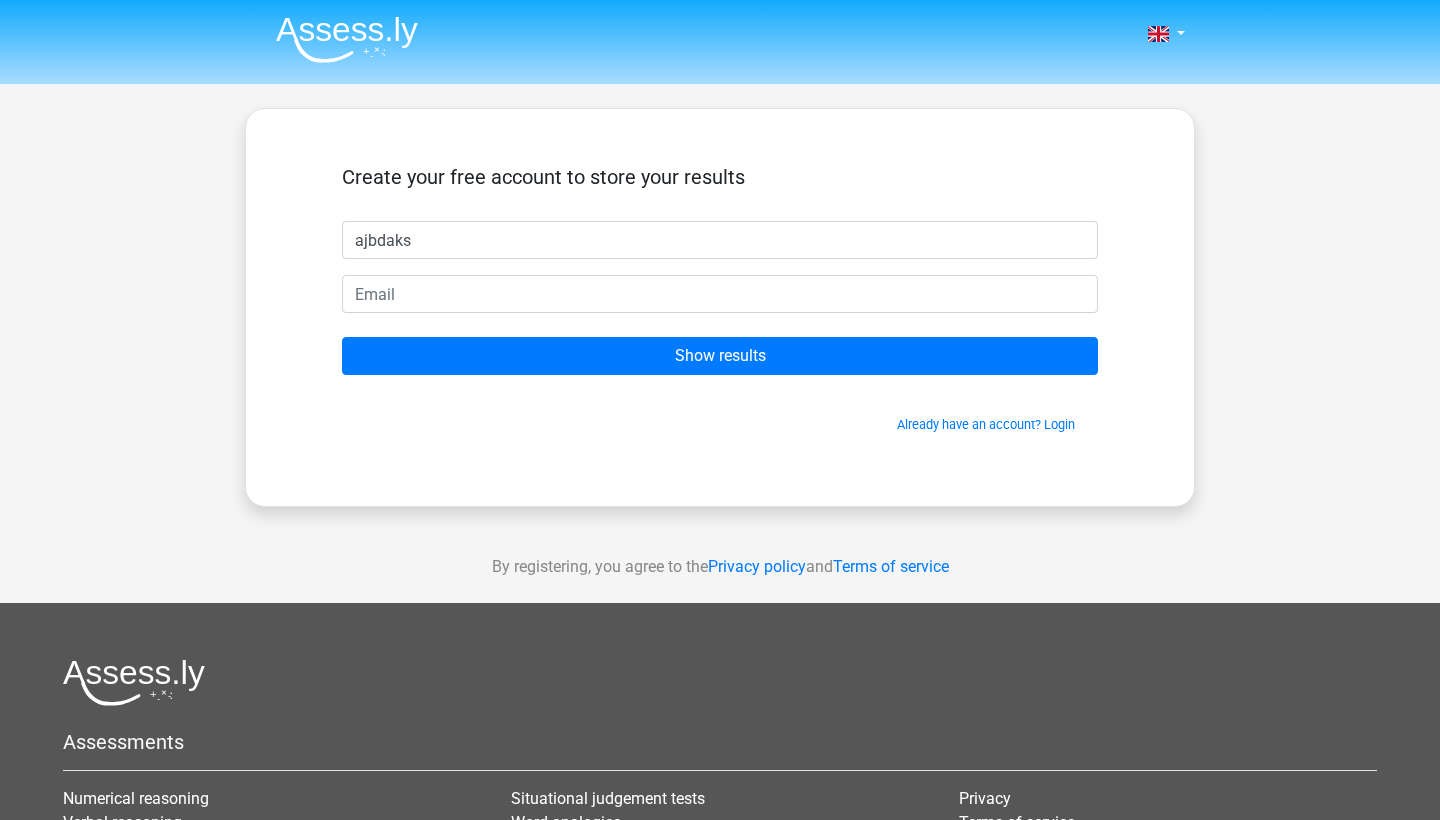 type on "ajbdaks" 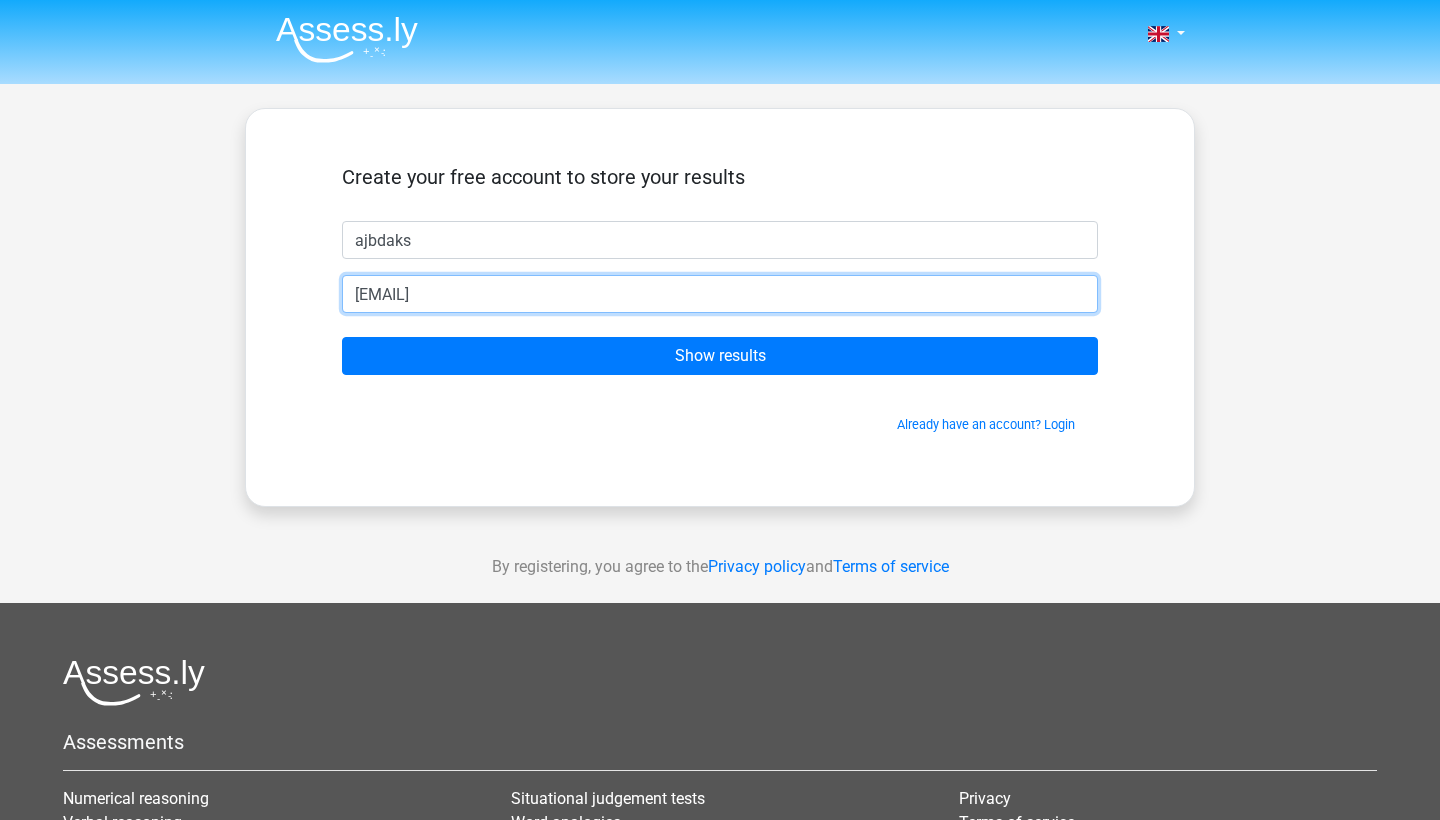 type on "ndfndf@gmail.com" 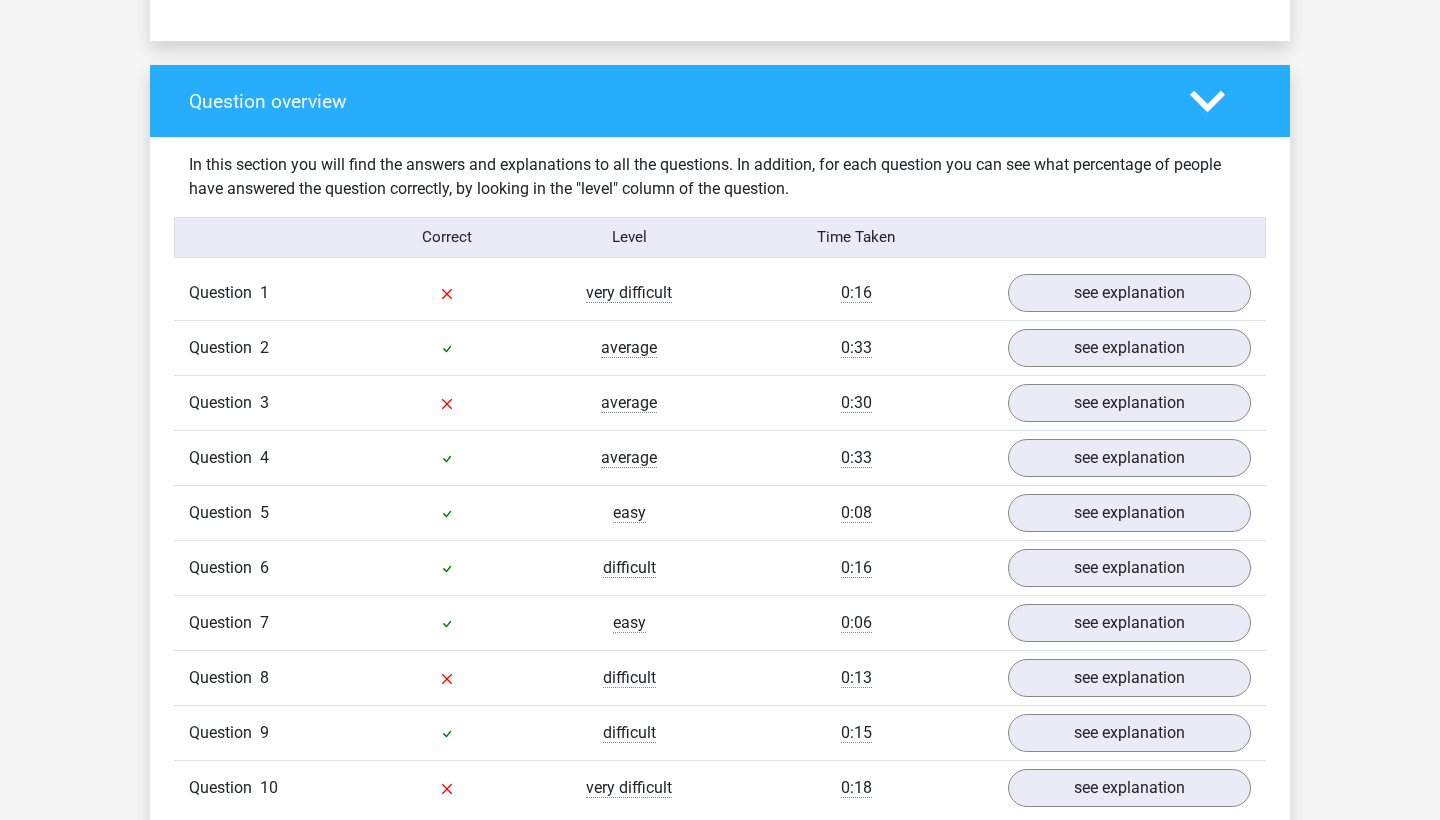 scroll, scrollTop: 1412, scrollLeft: 0, axis: vertical 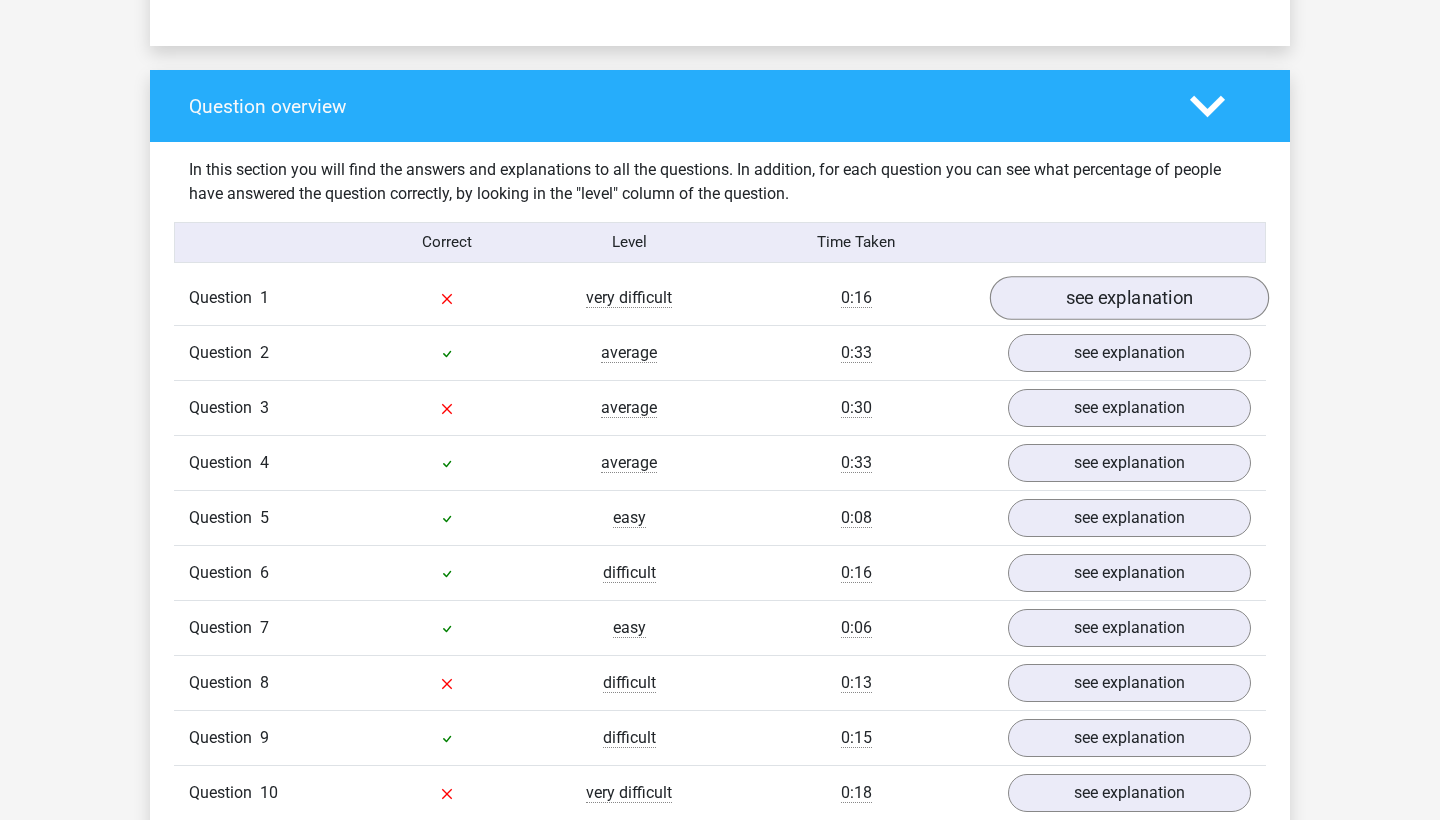 click on "see explanation" at bounding box center [1129, 298] 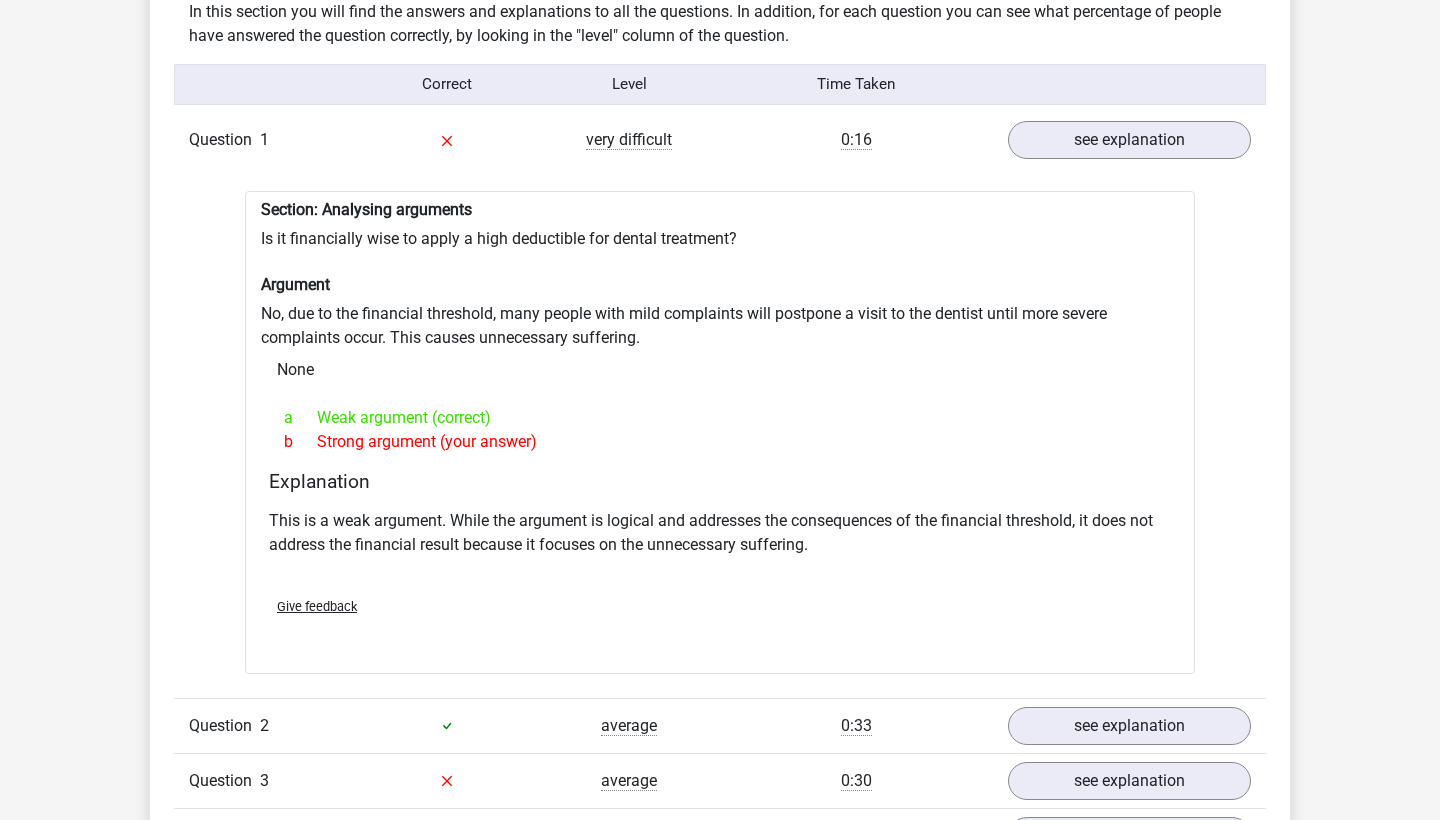 scroll, scrollTop: 1572, scrollLeft: 0, axis: vertical 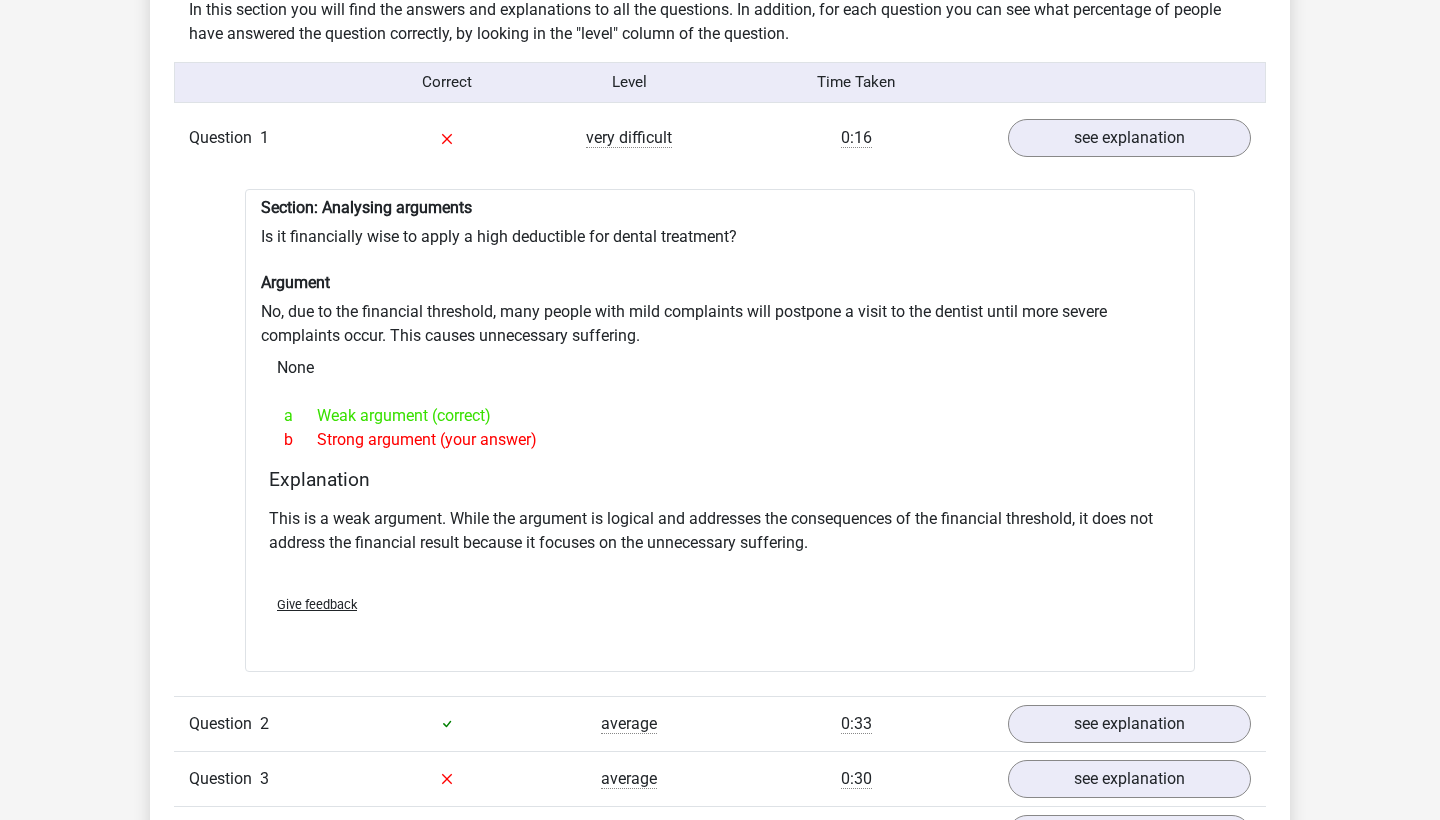 click on "Question
1
very difficult
0:16
see explanation
Section: Analysing arguments Is it financially wise to apply a high deductible for dental treatment? Argument No, due to the financial threshold, many people with mild complaints will postpone a visit to the dentist until more severe complaints occur. This causes unnecessary suffering.
None
a
Weak argument
(correct)
b" at bounding box center [720, 651] 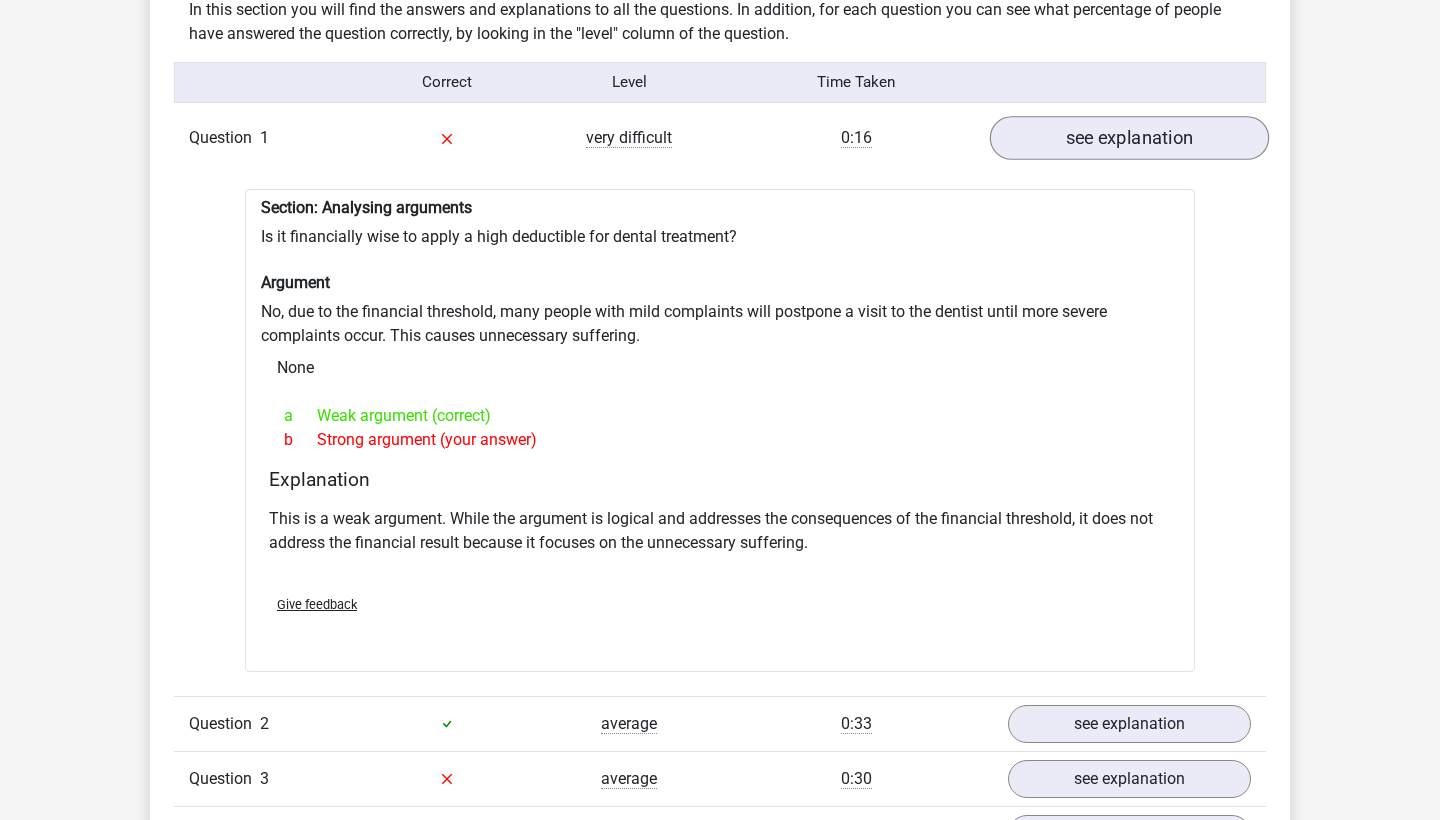 click on "see explanation" at bounding box center [1129, 138] 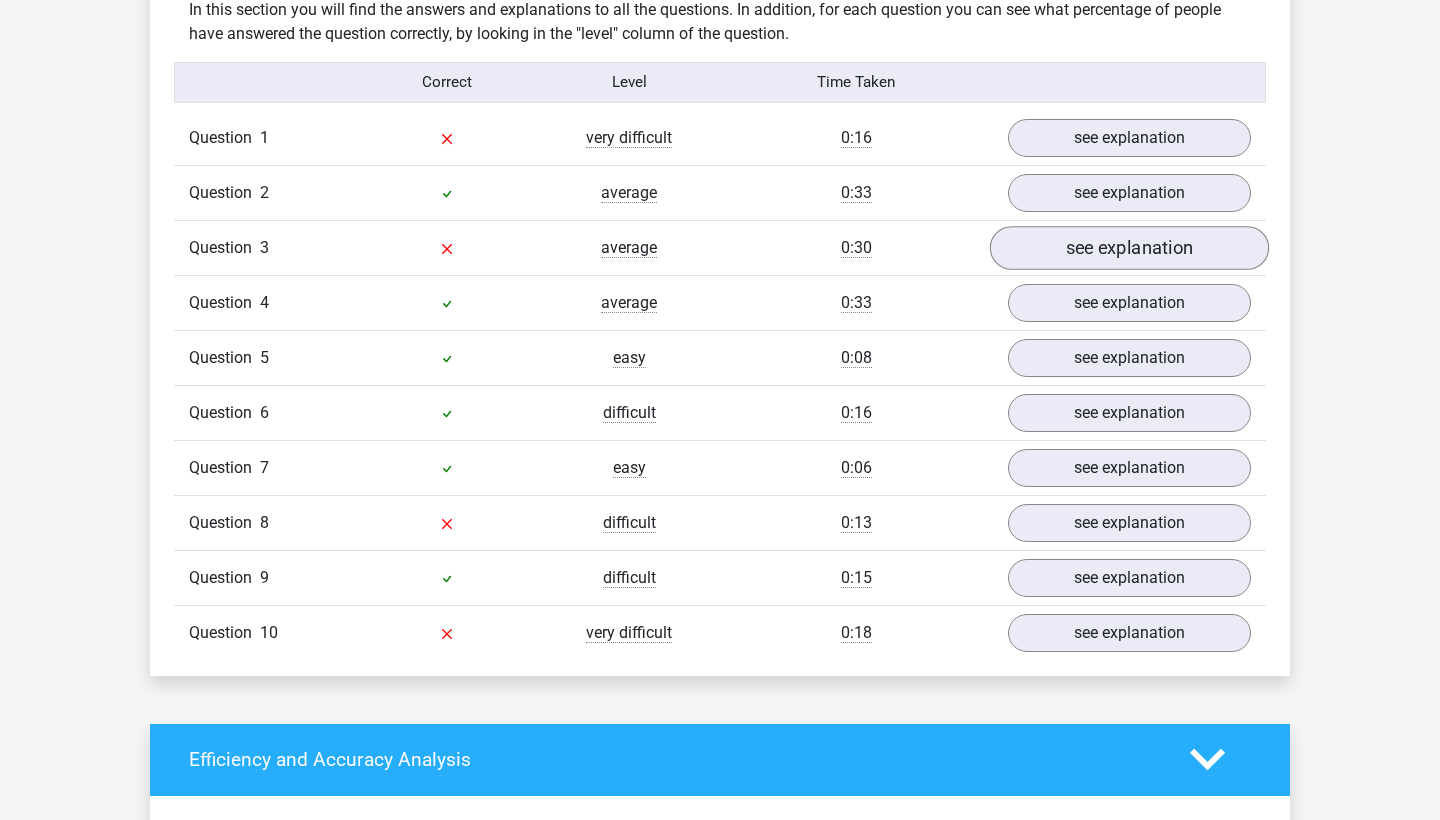 click on "see explanation" at bounding box center [1129, 248] 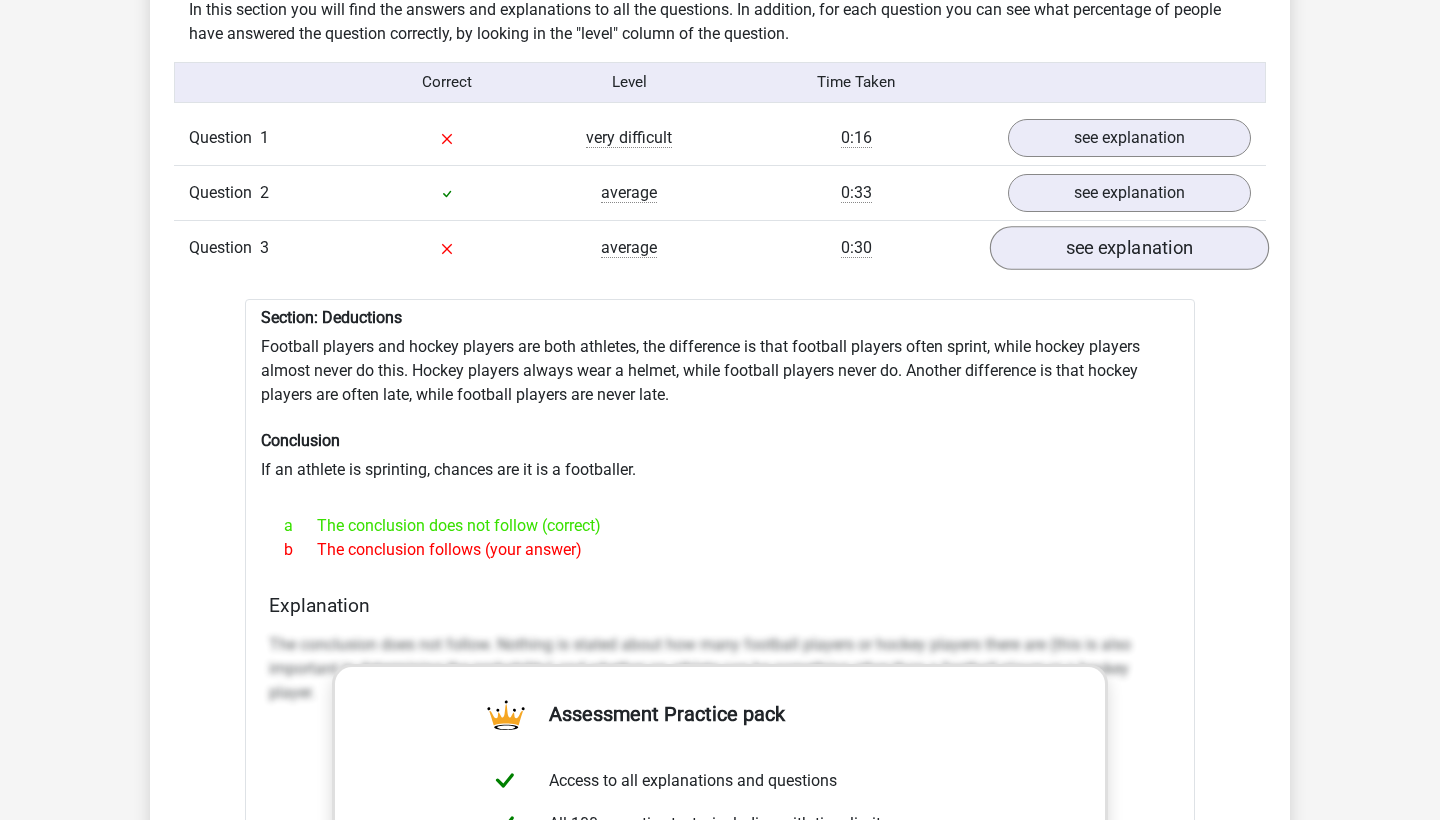 click on "see explanation" at bounding box center (1129, 248) 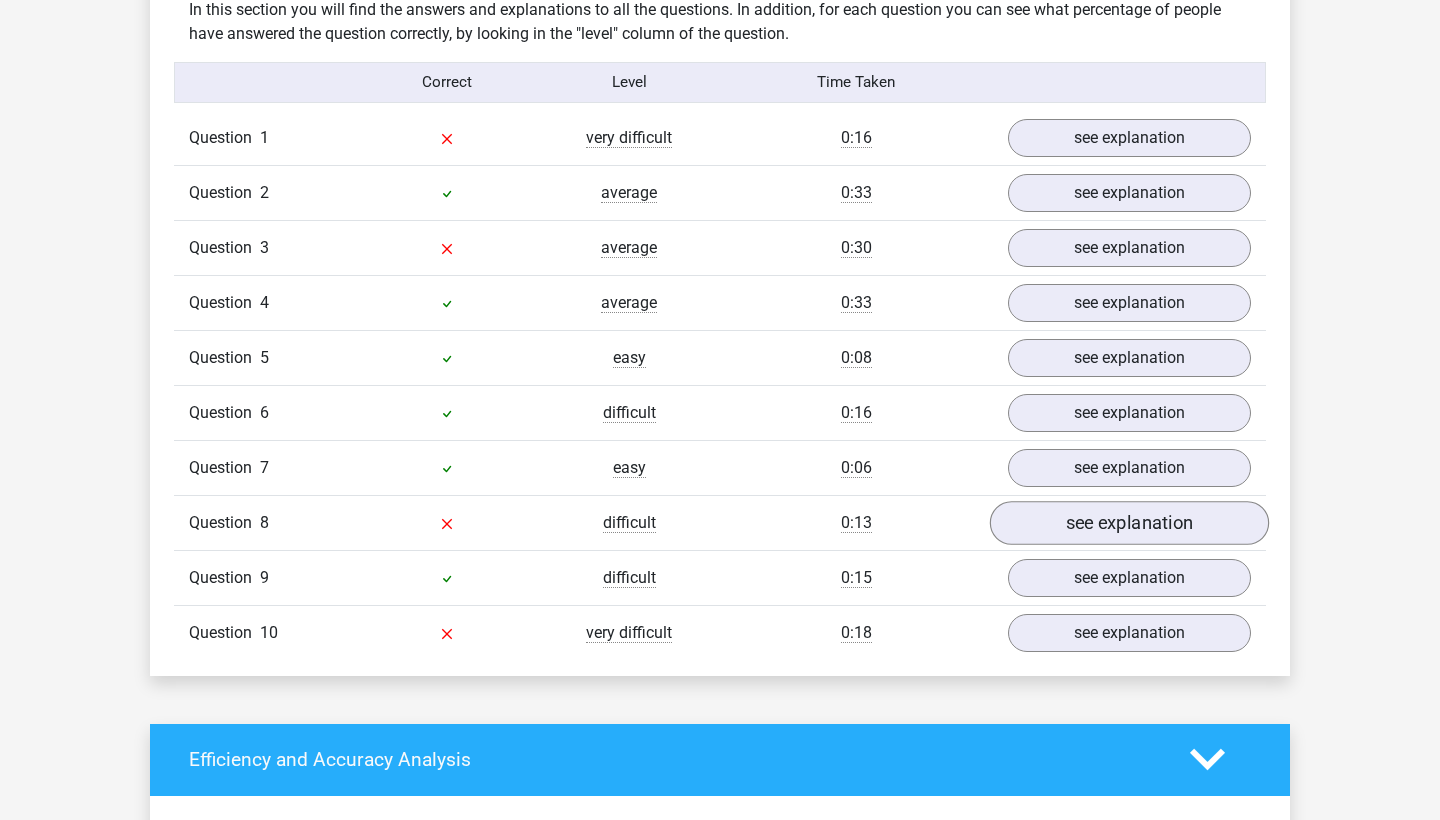 click on "see explanation" at bounding box center [1129, 523] 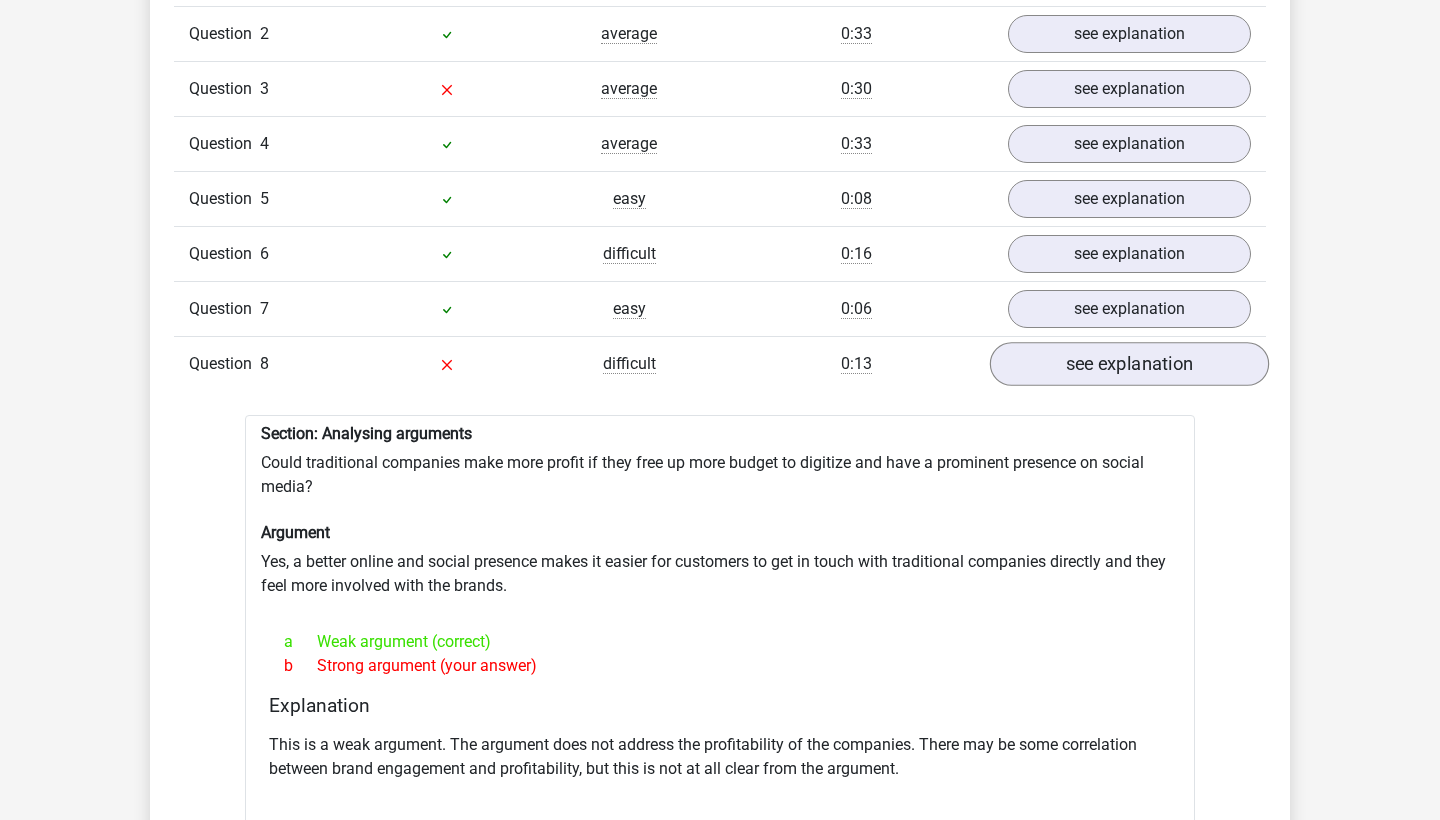 scroll, scrollTop: 1732, scrollLeft: 0, axis: vertical 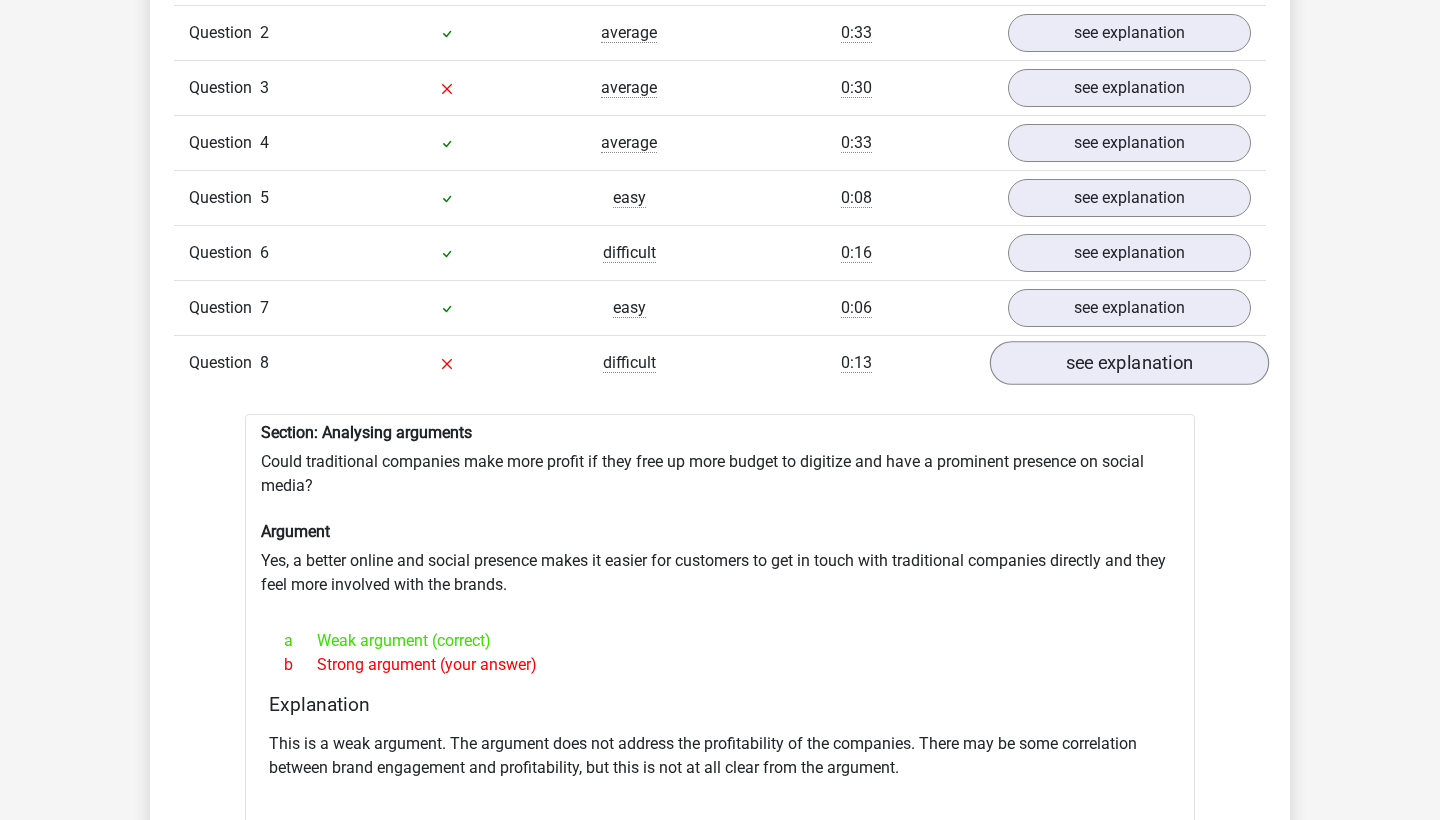 click on "see explanation" at bounding box center (1129, 363) 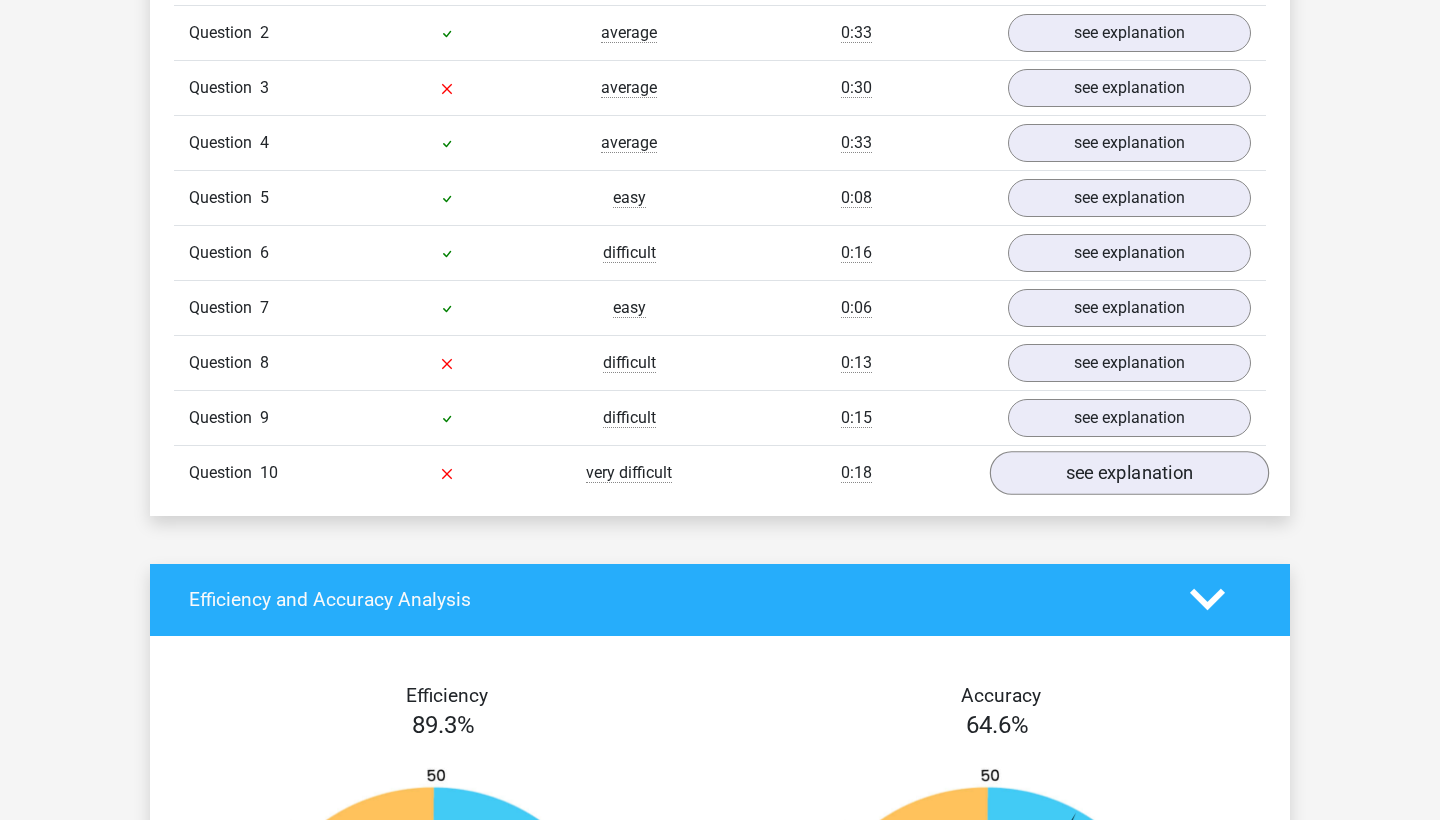 click on "see explanation" at bounding box center [1129, 473] 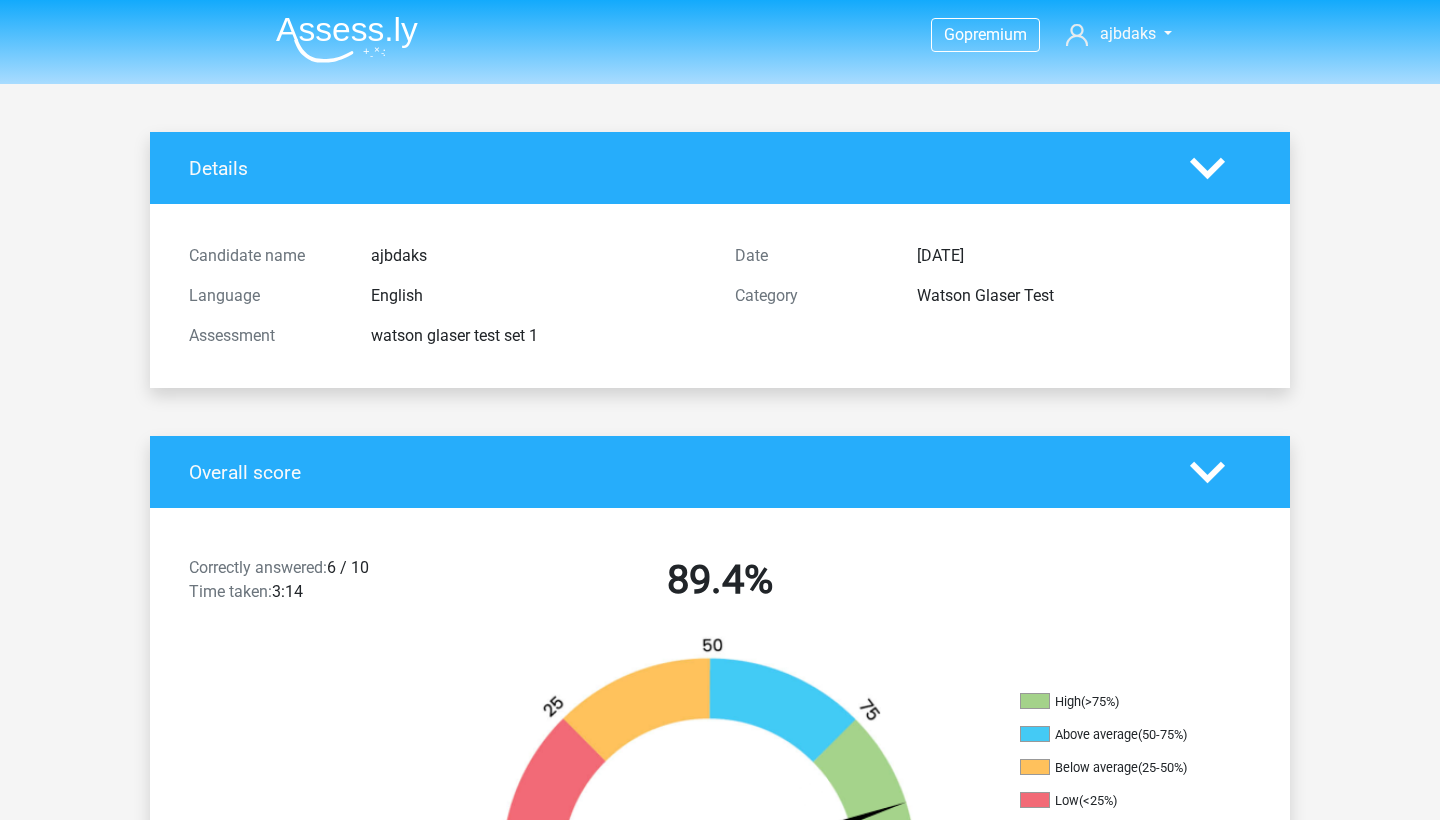 scroll, scrollTop: 0, scrollLeft: 0, axis: both 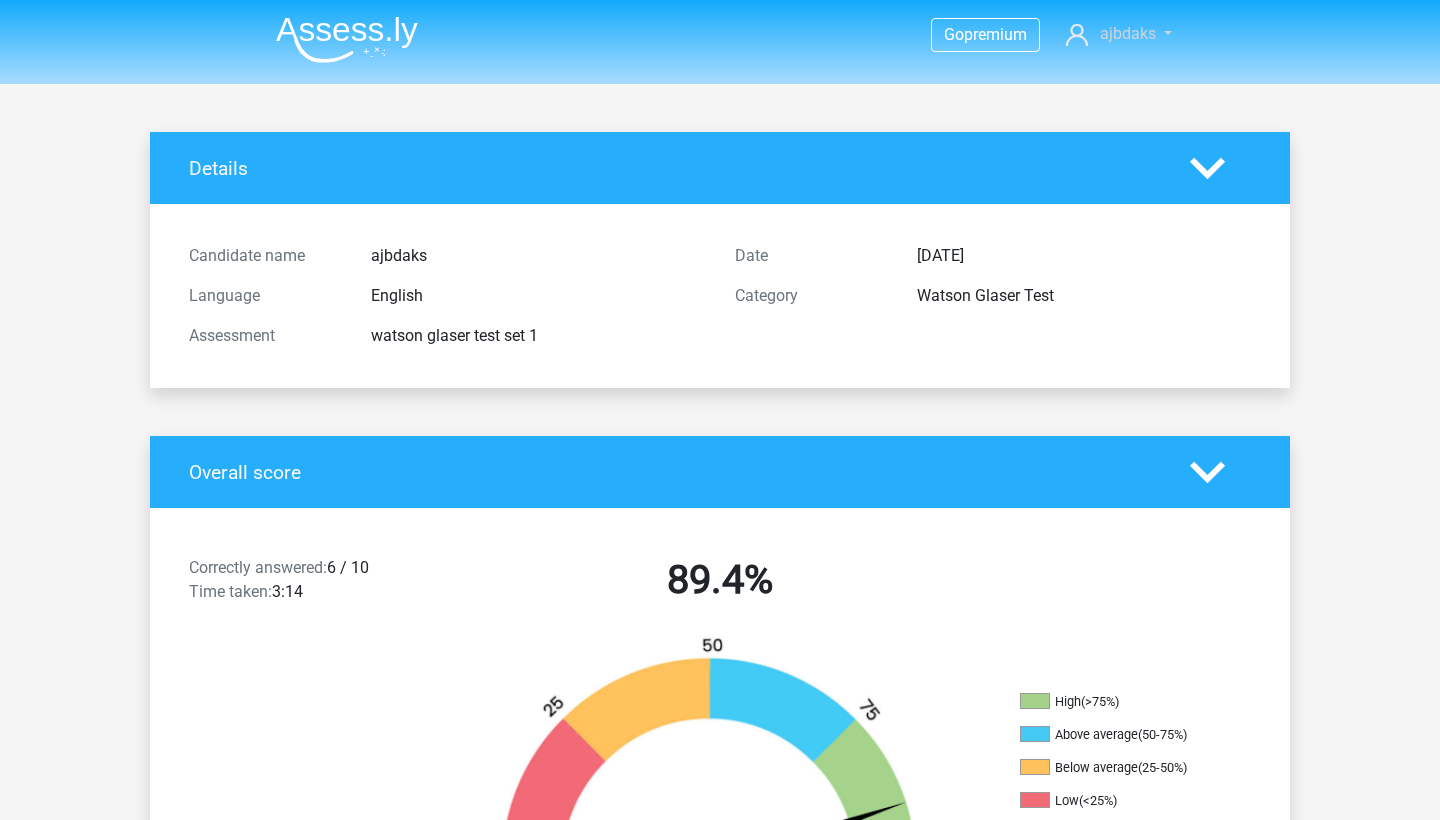 click on "ajbdaks" at bounding box center [1128, 33] 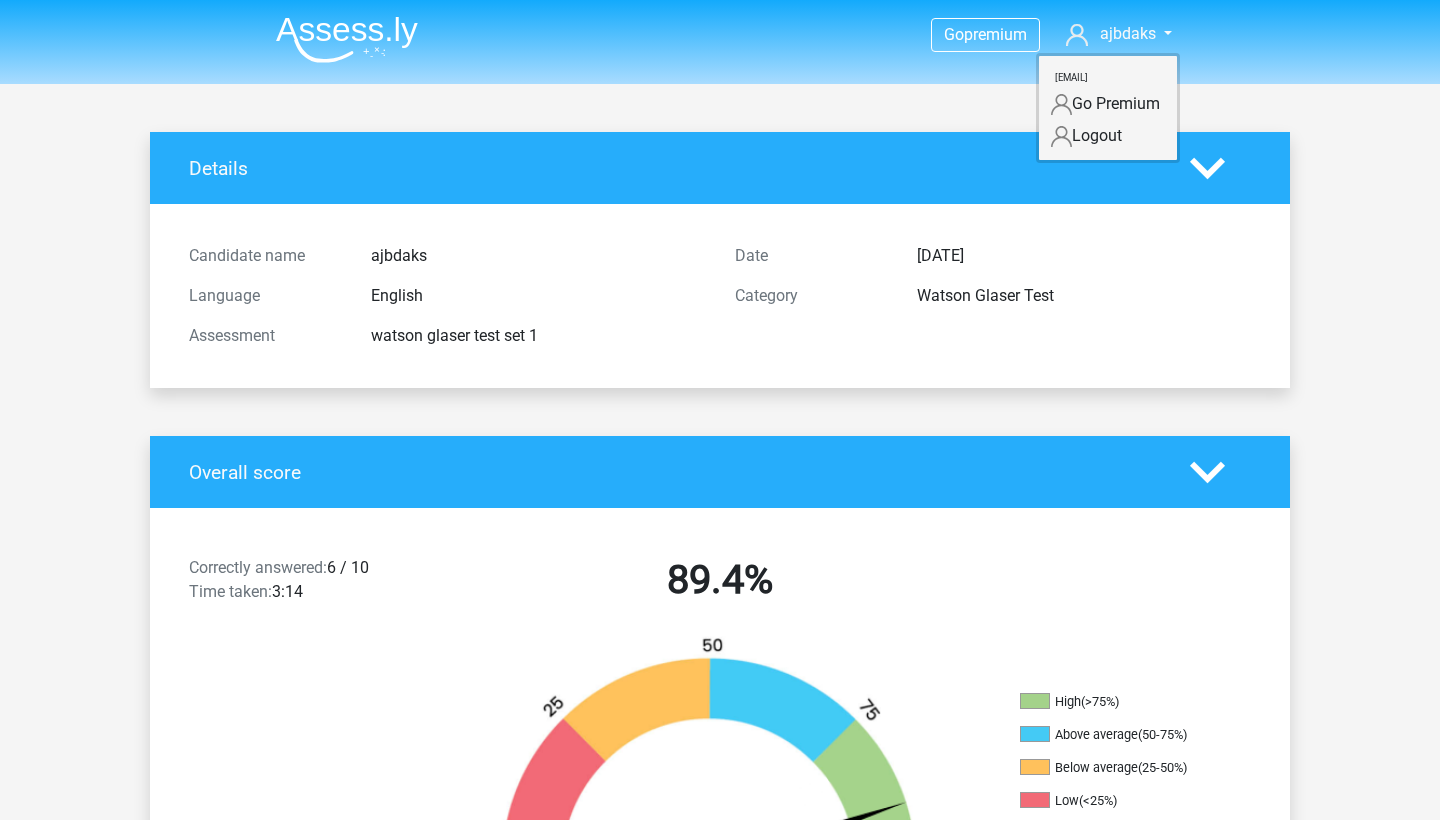 click on "Details" at bounding box center (674, 168) 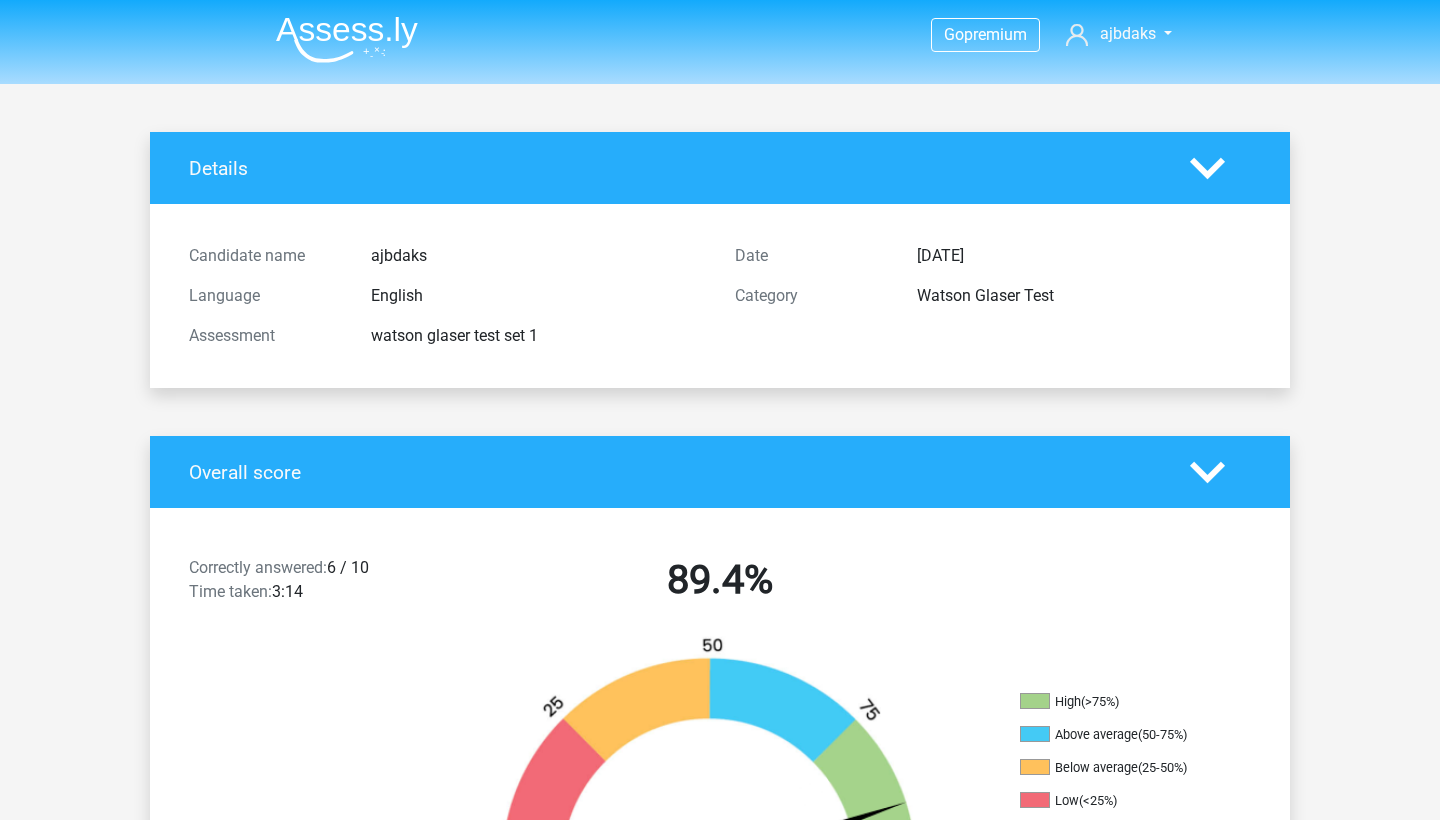 click at bounding box center [1220, 168] 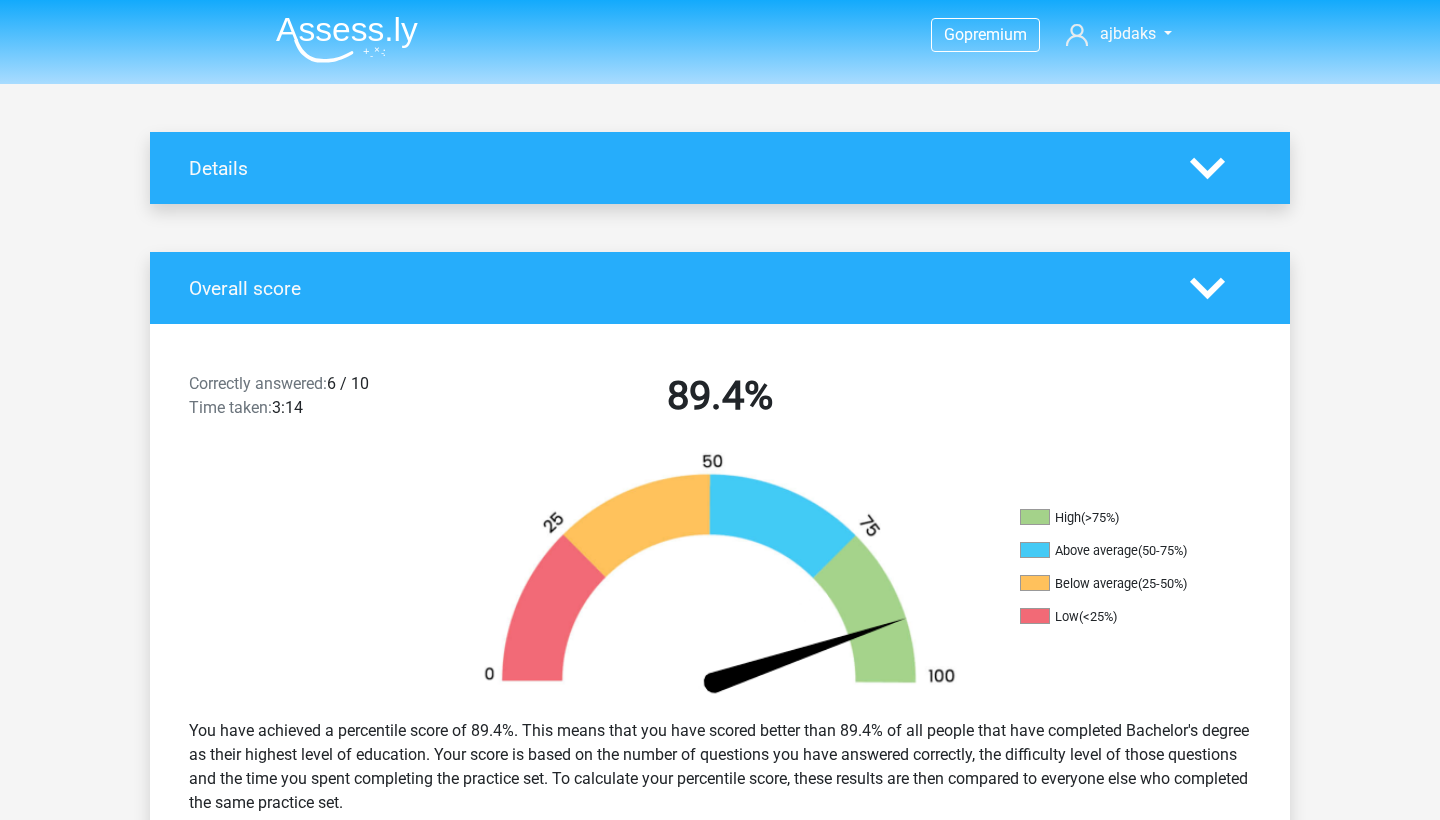 click 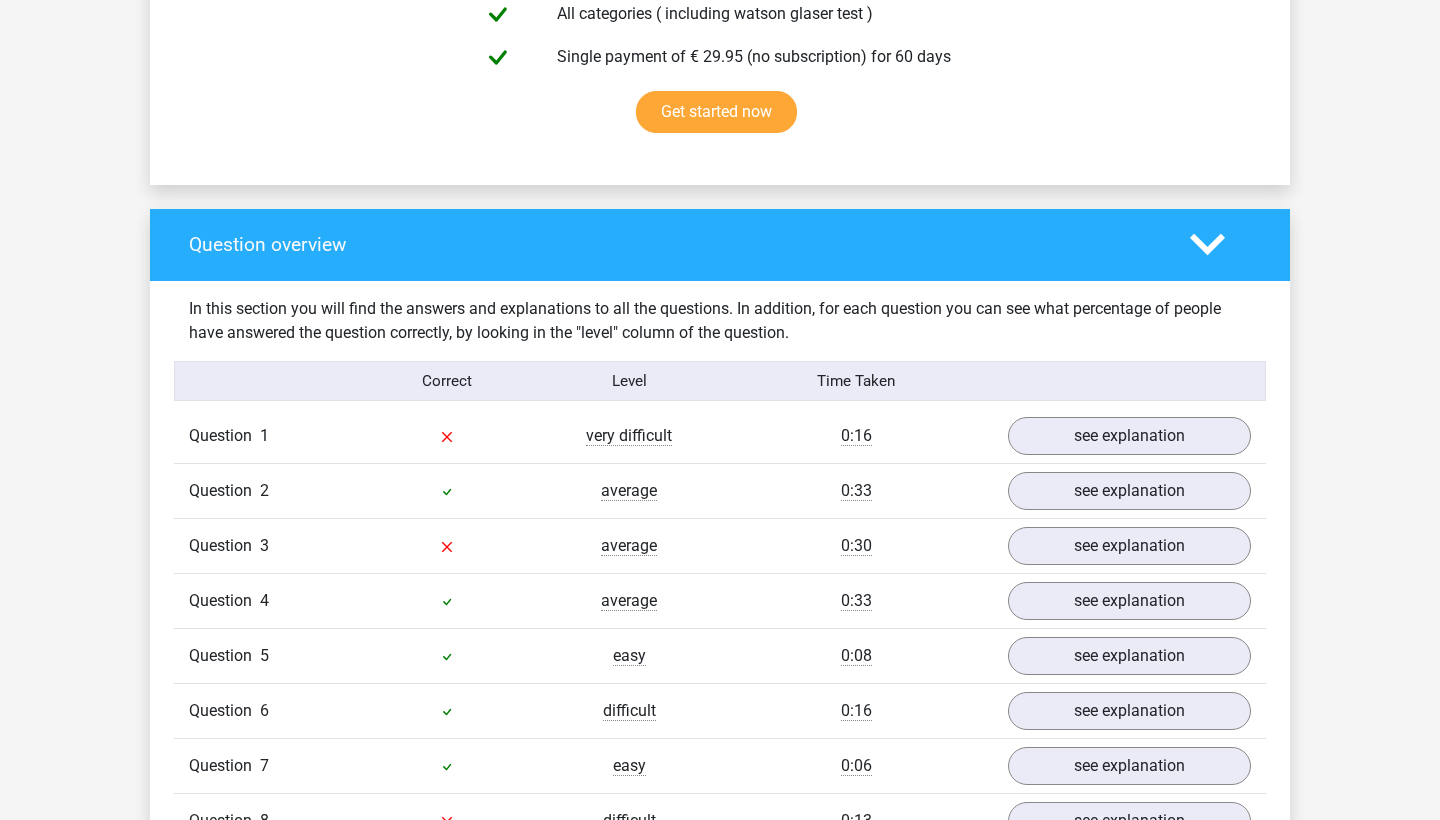 scroll, scrollTop: 566, scrollLeft: 0, axis: vertical 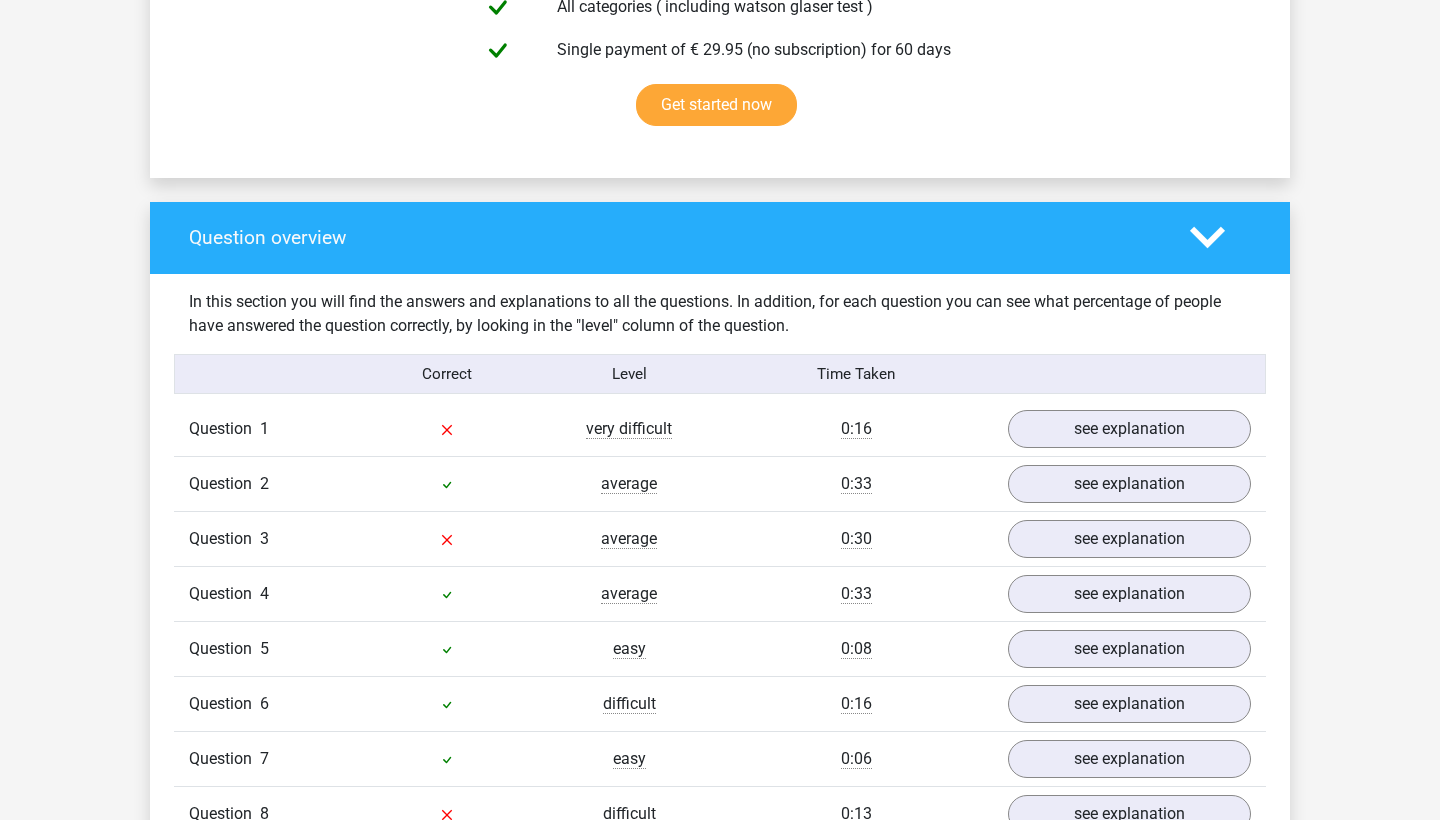 click 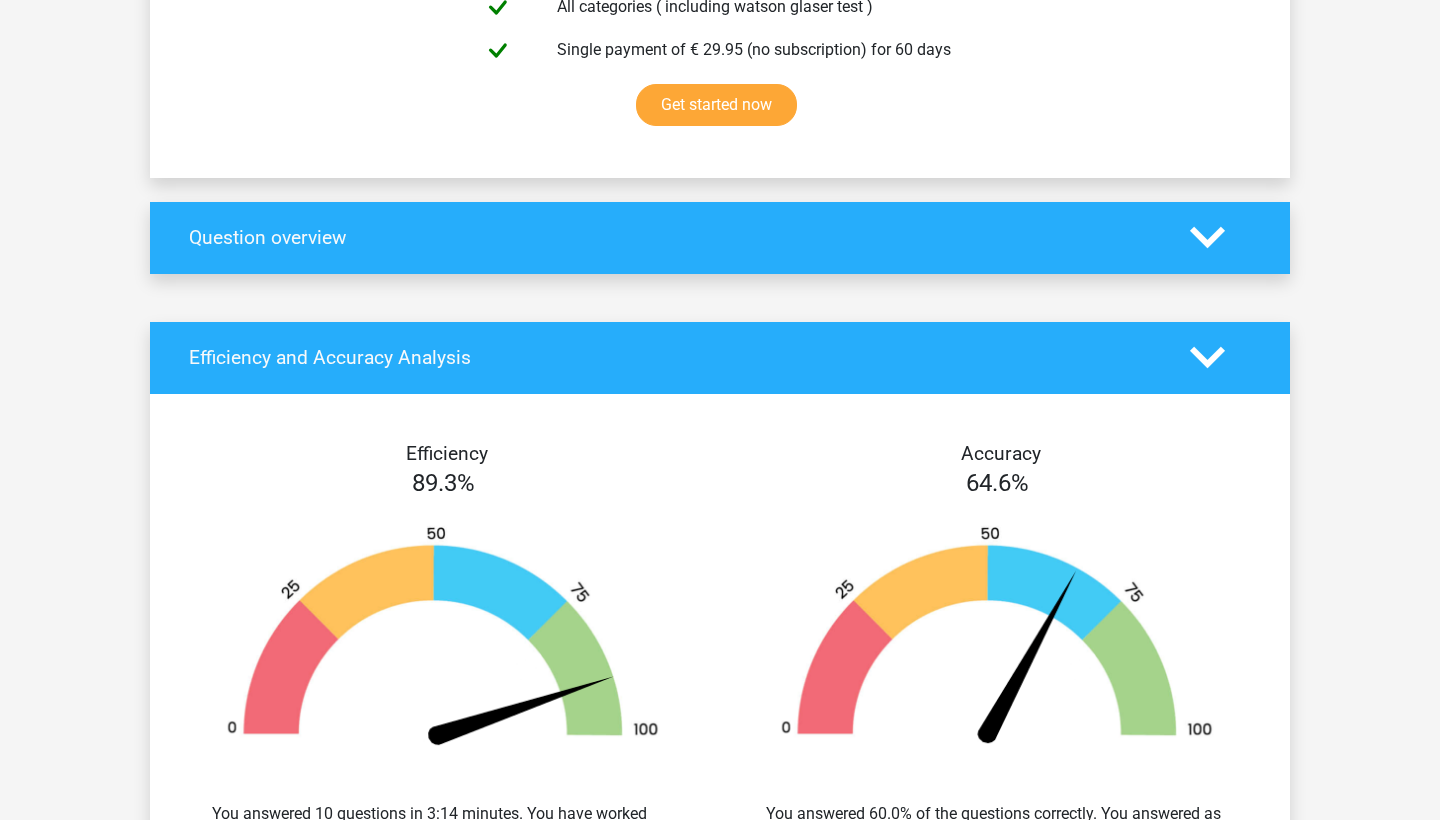 click 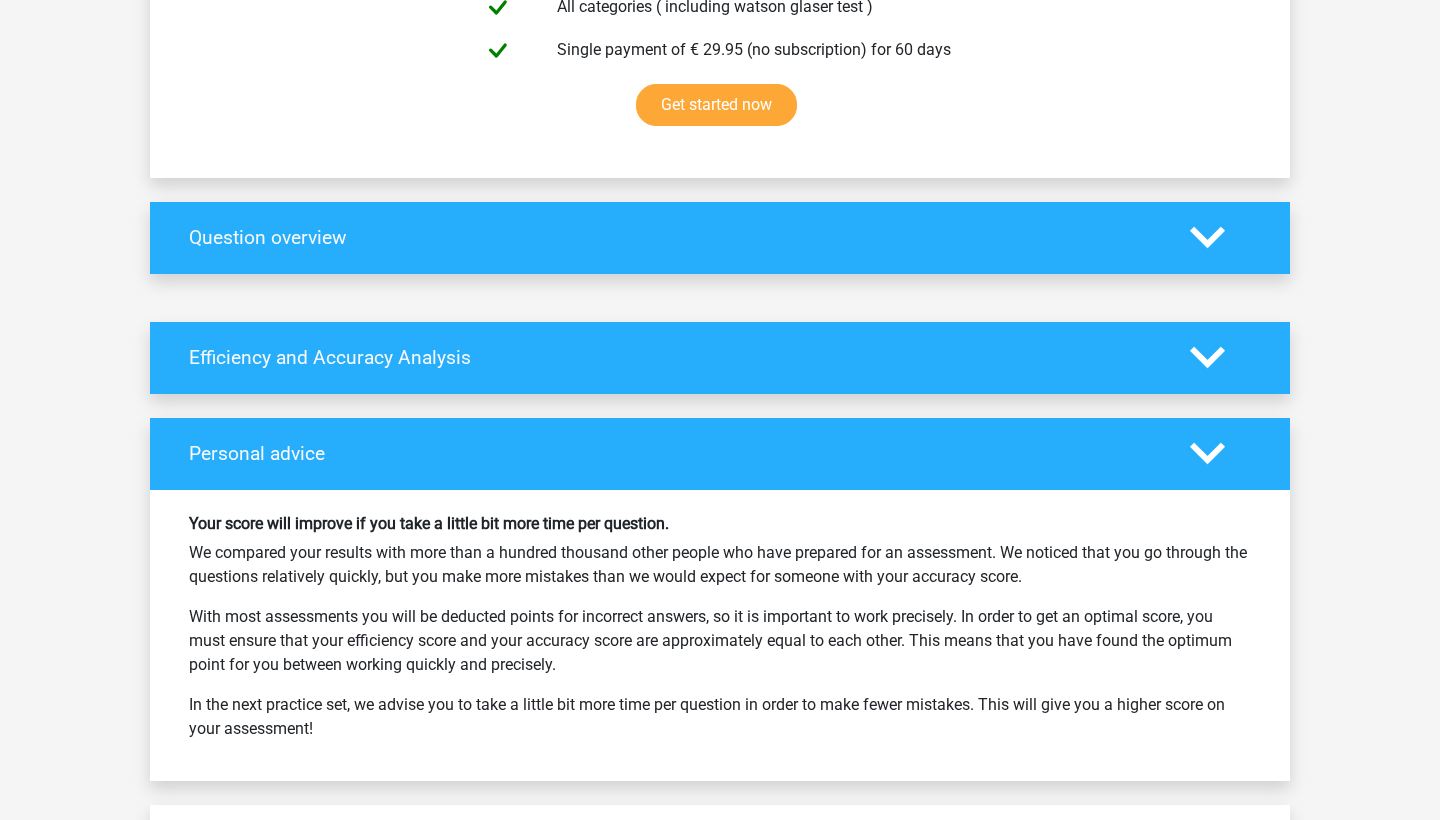 click 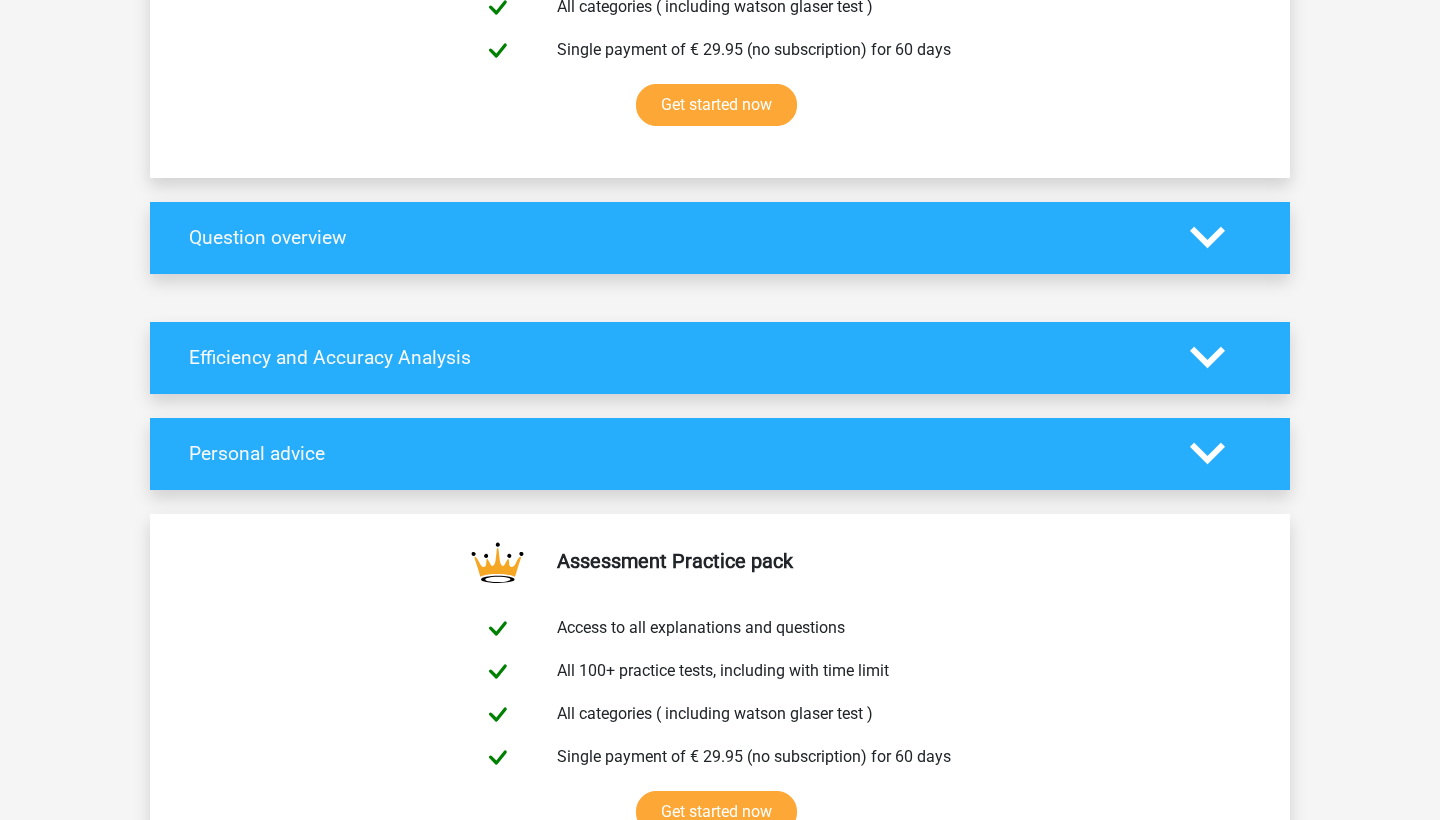 click 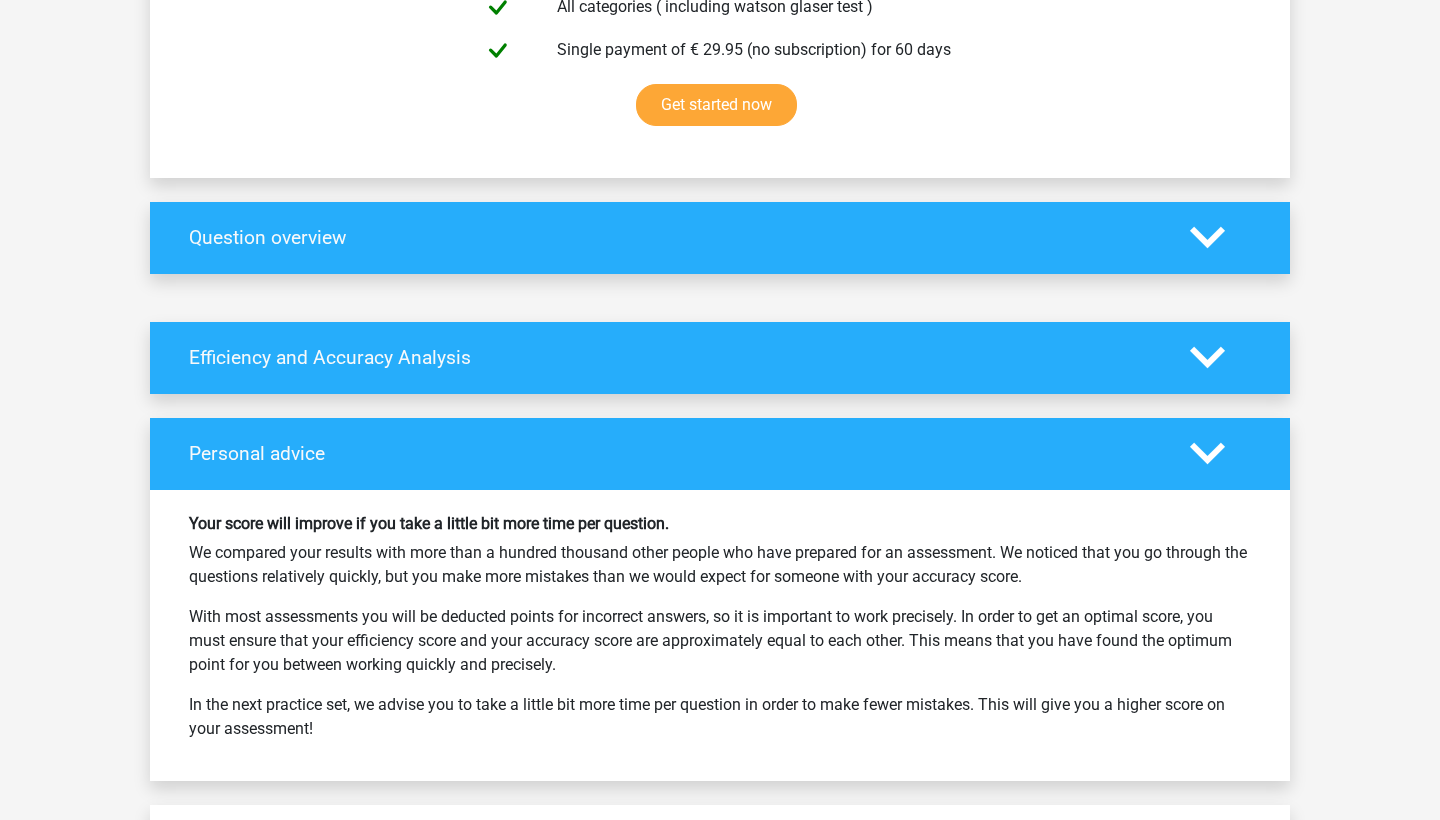 click 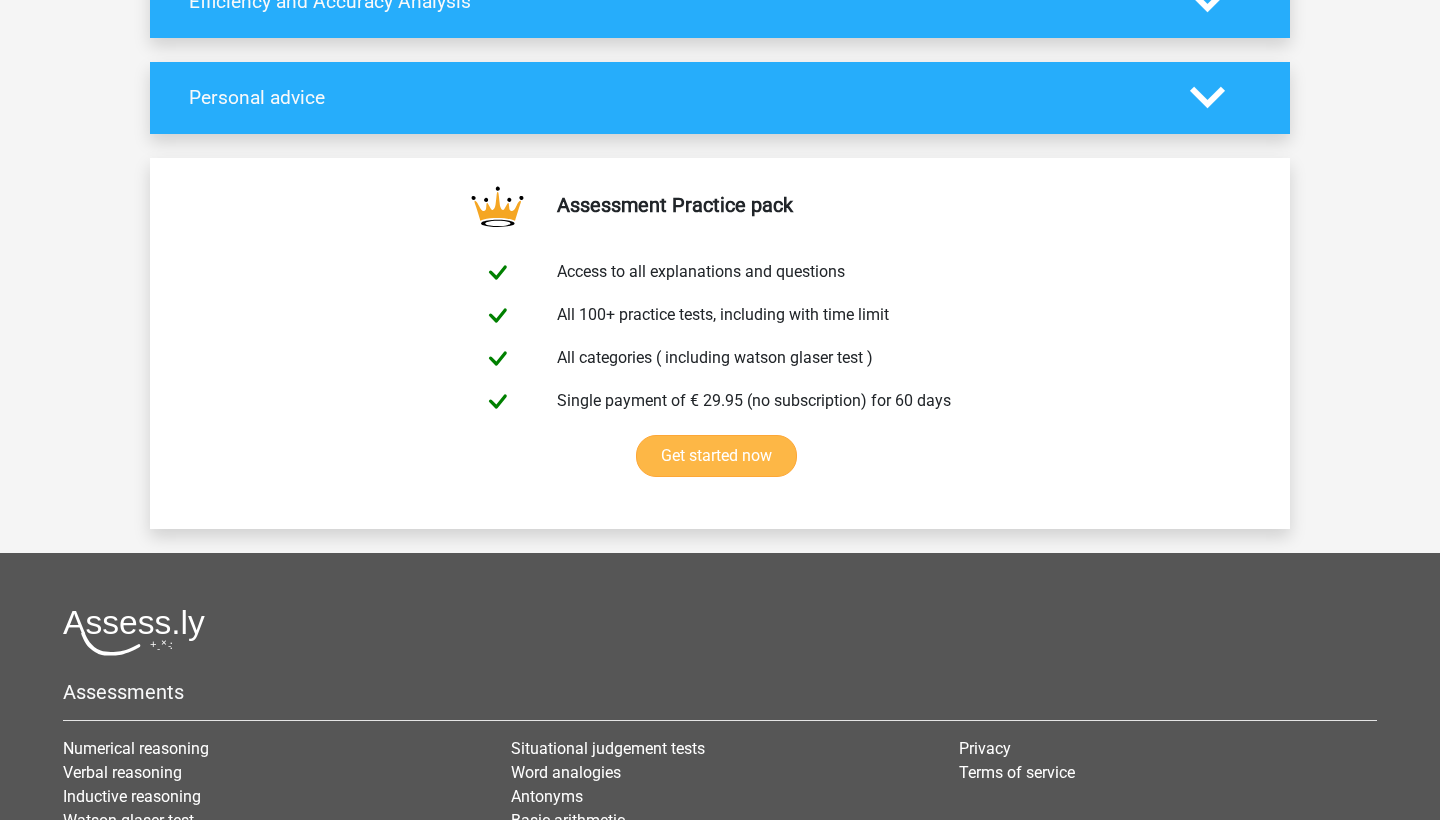 scroll, scrollTop: 924, scrollLeft: 0, axis: vertical 